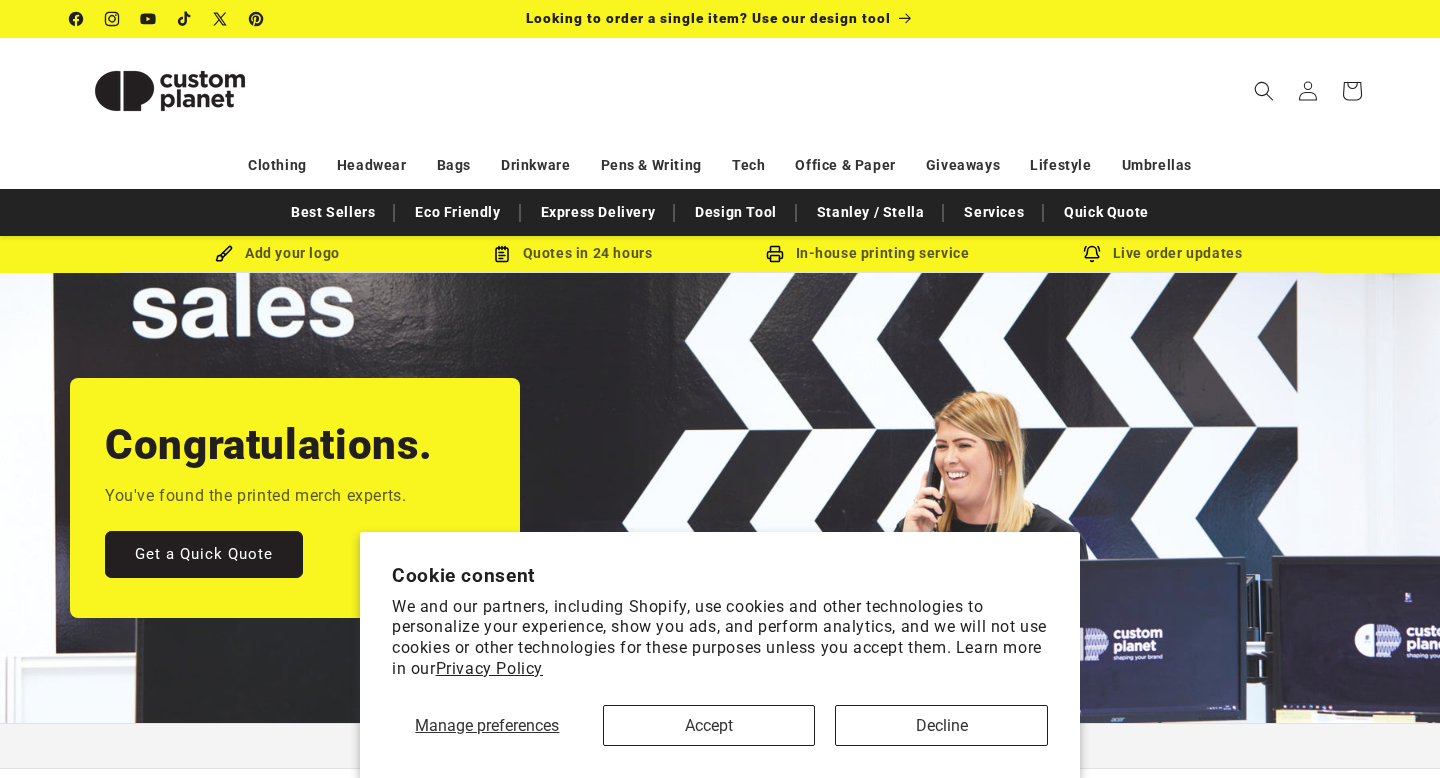 scroll, scrollTop: 0, scrollLeft: 0, axis: both 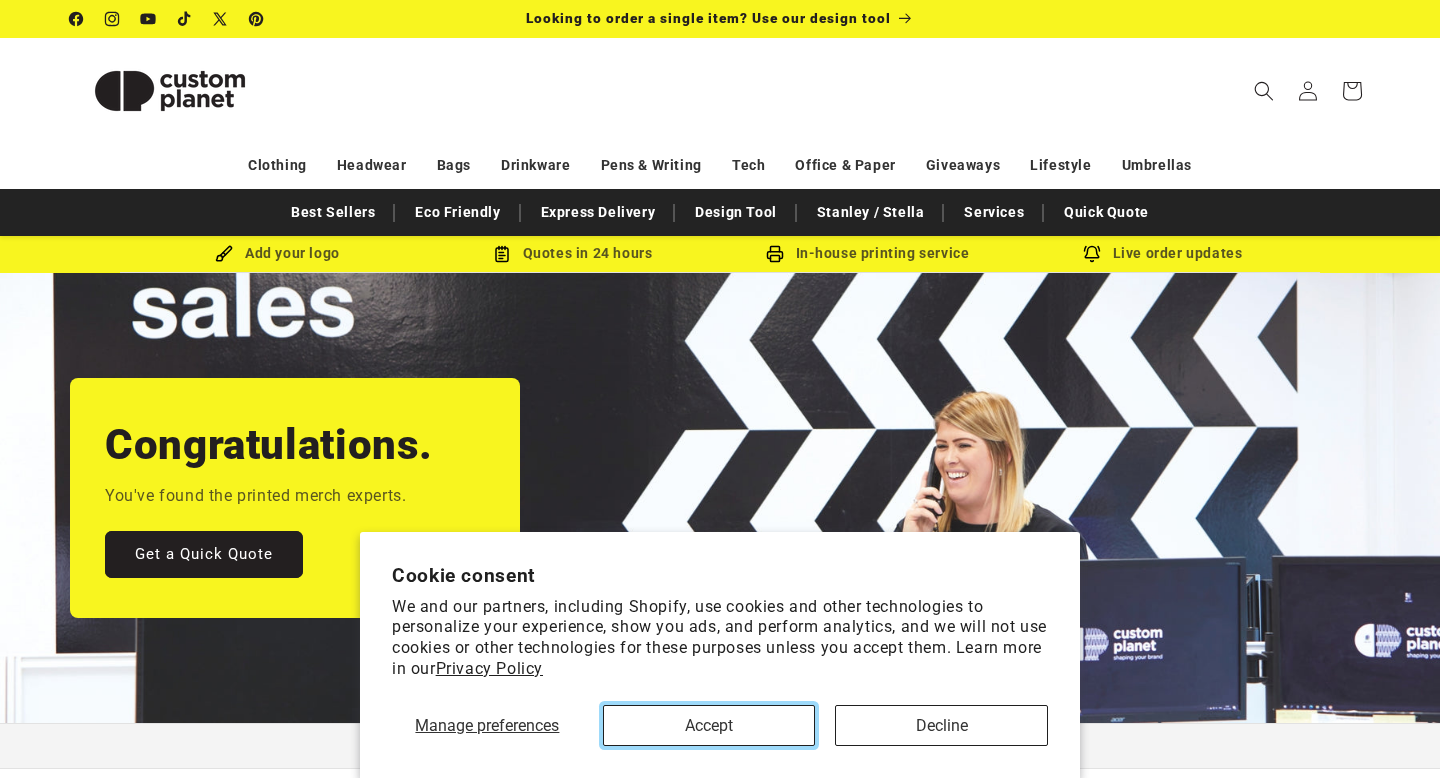 click on "Accept" at bounding box center [709, 725] 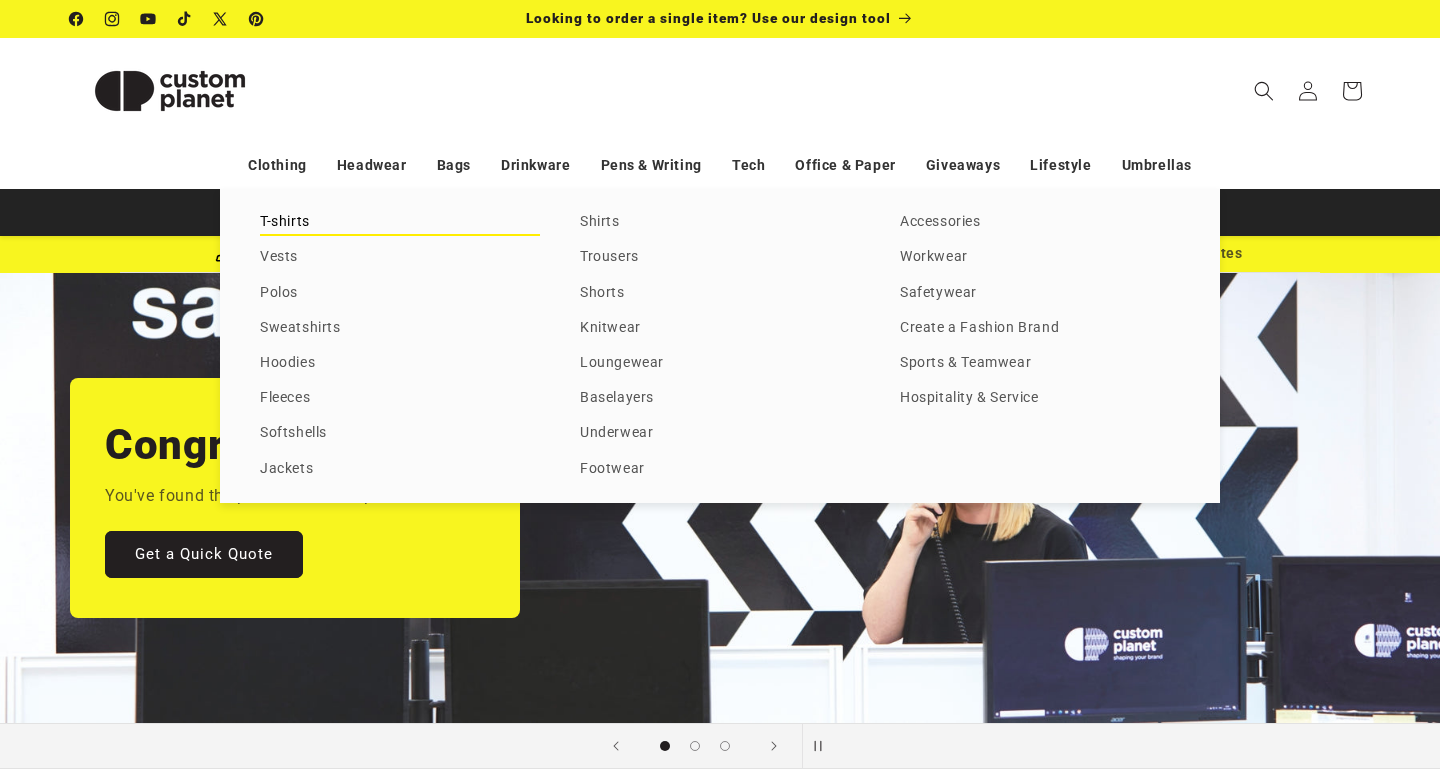click on "T-shirts" at bounding box center [400, 222] 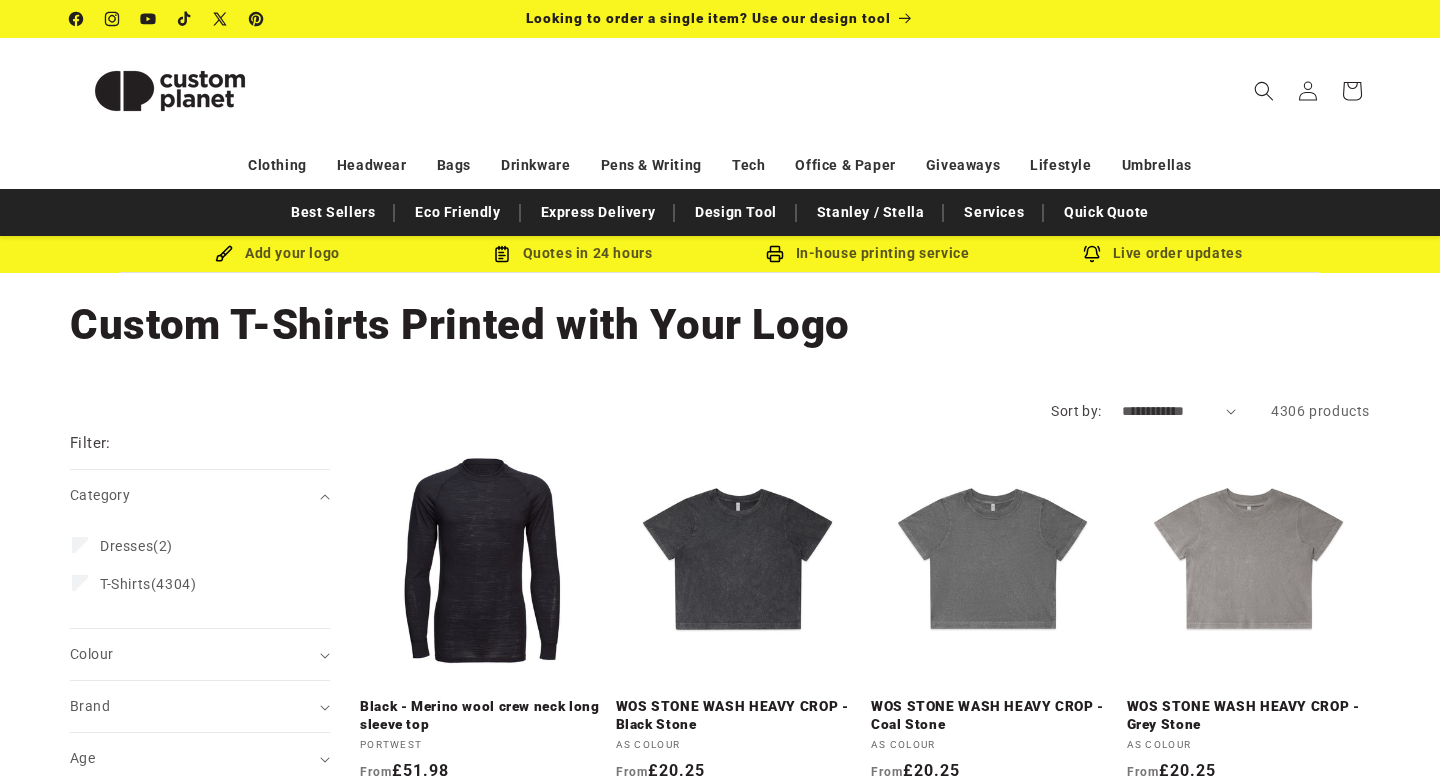 scroll, scrollTop: 0, scrollLeft: 0, axis: both 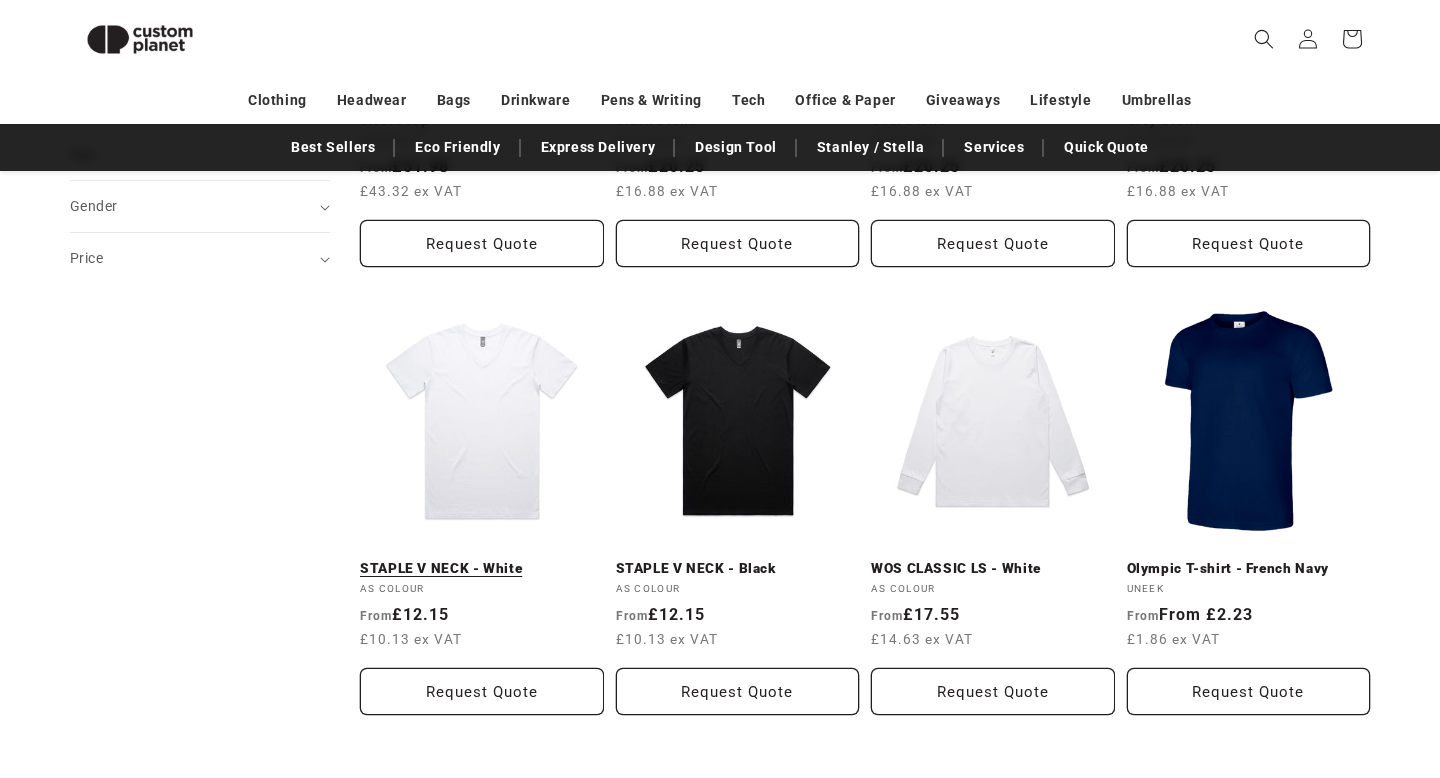 click on "STAPLE V NECK - White" at bounding box center (482, 569) 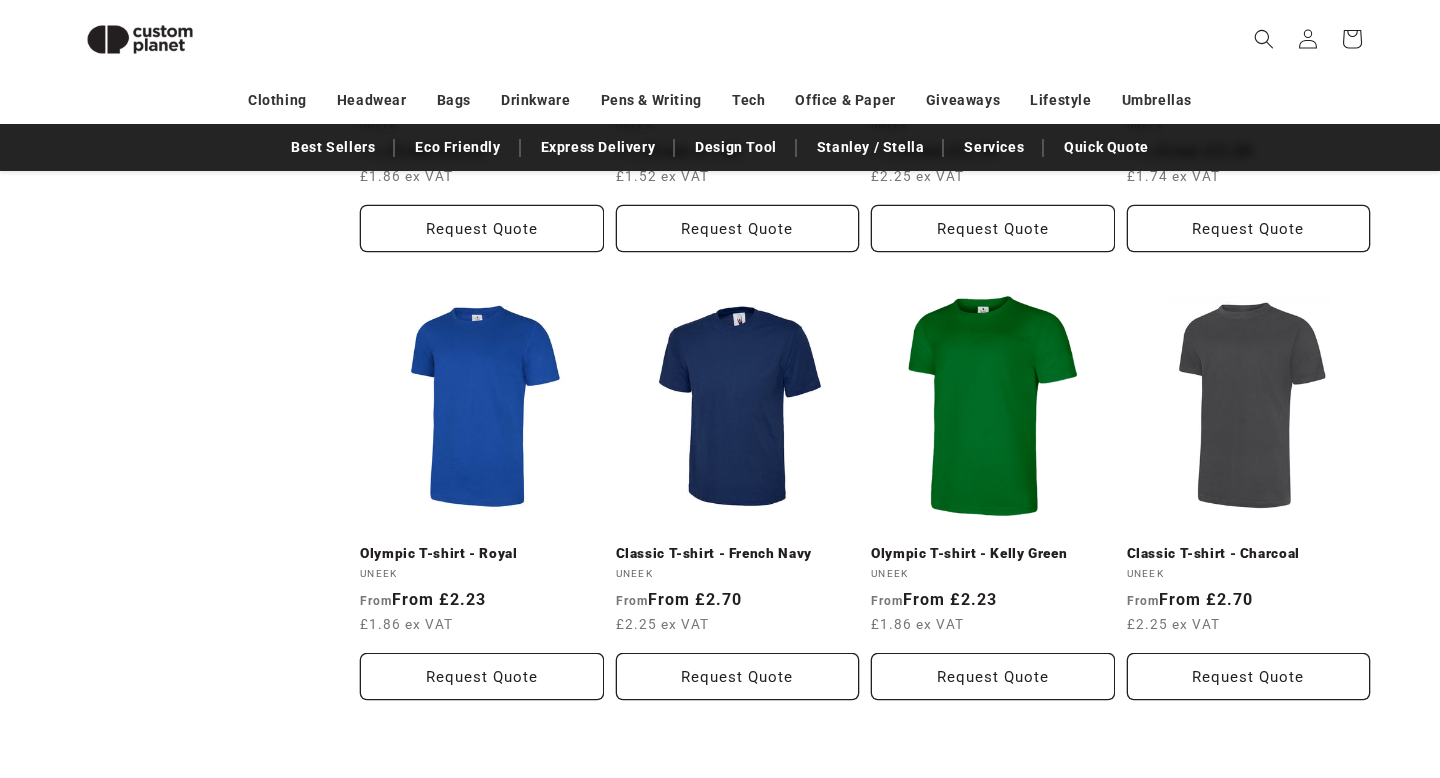 scroll, scrollTop: 1912, scrollLeft: 0, axis: vertical 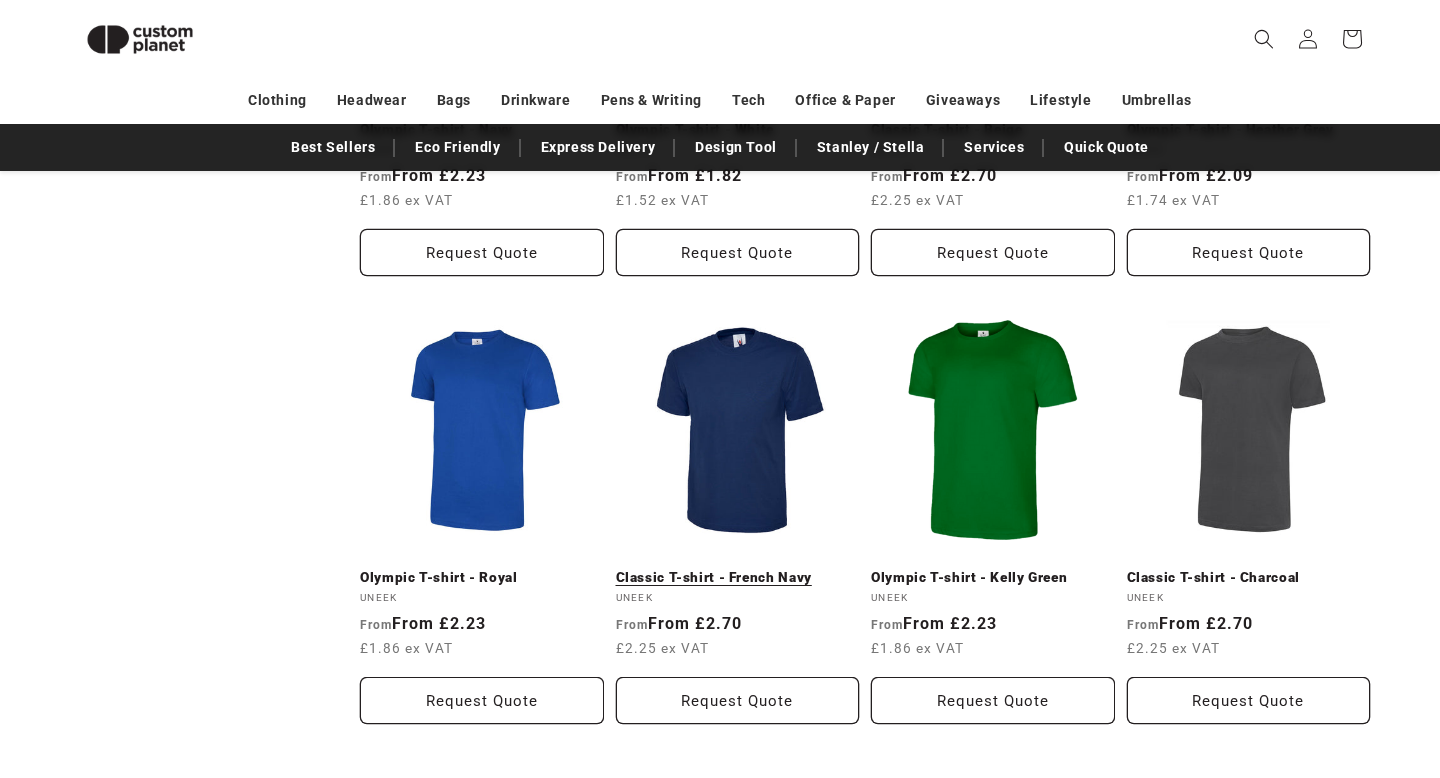 click on "Classic T-shirt - French Navy" at bounding box center [738, 578] 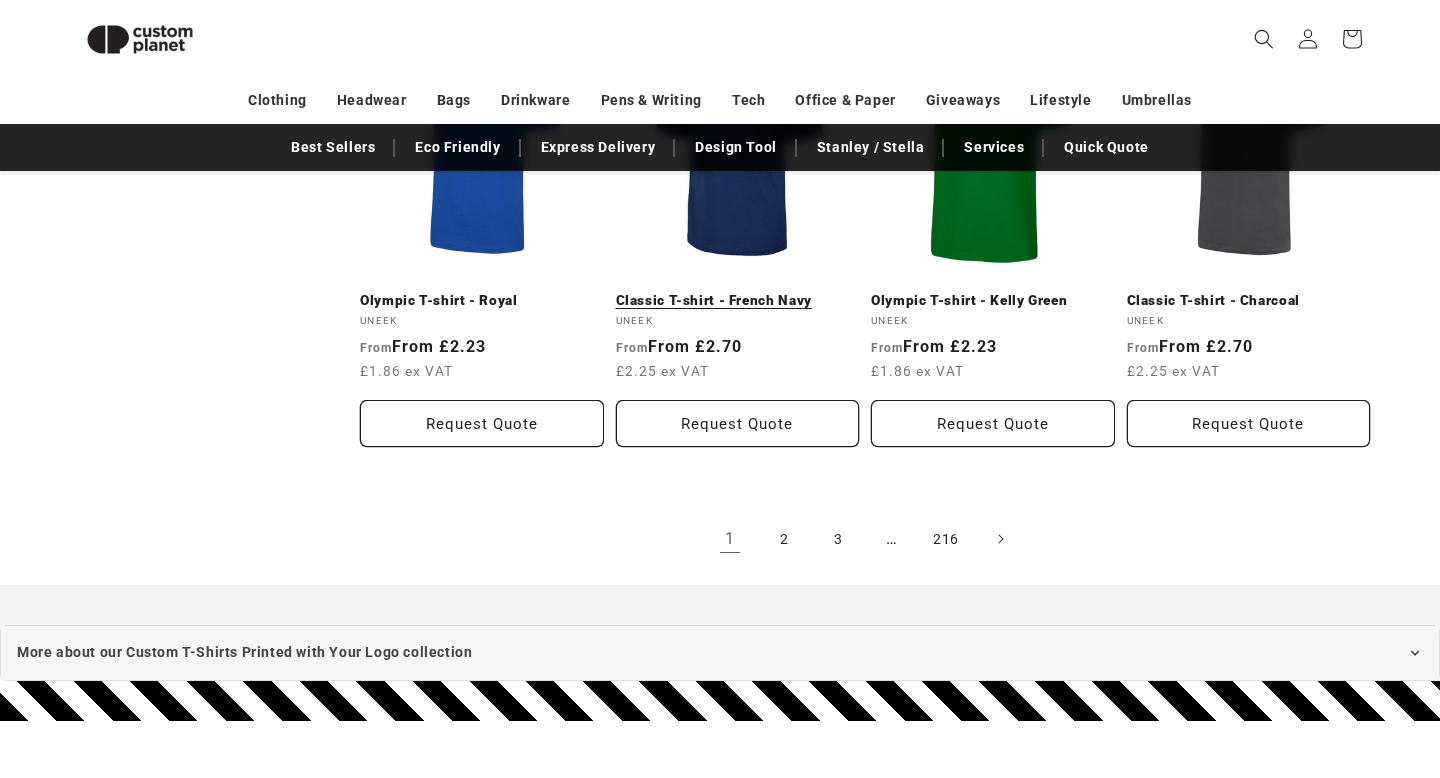 scroll, scrollTop: 2190, scrollLeft: 0, axis: vertical 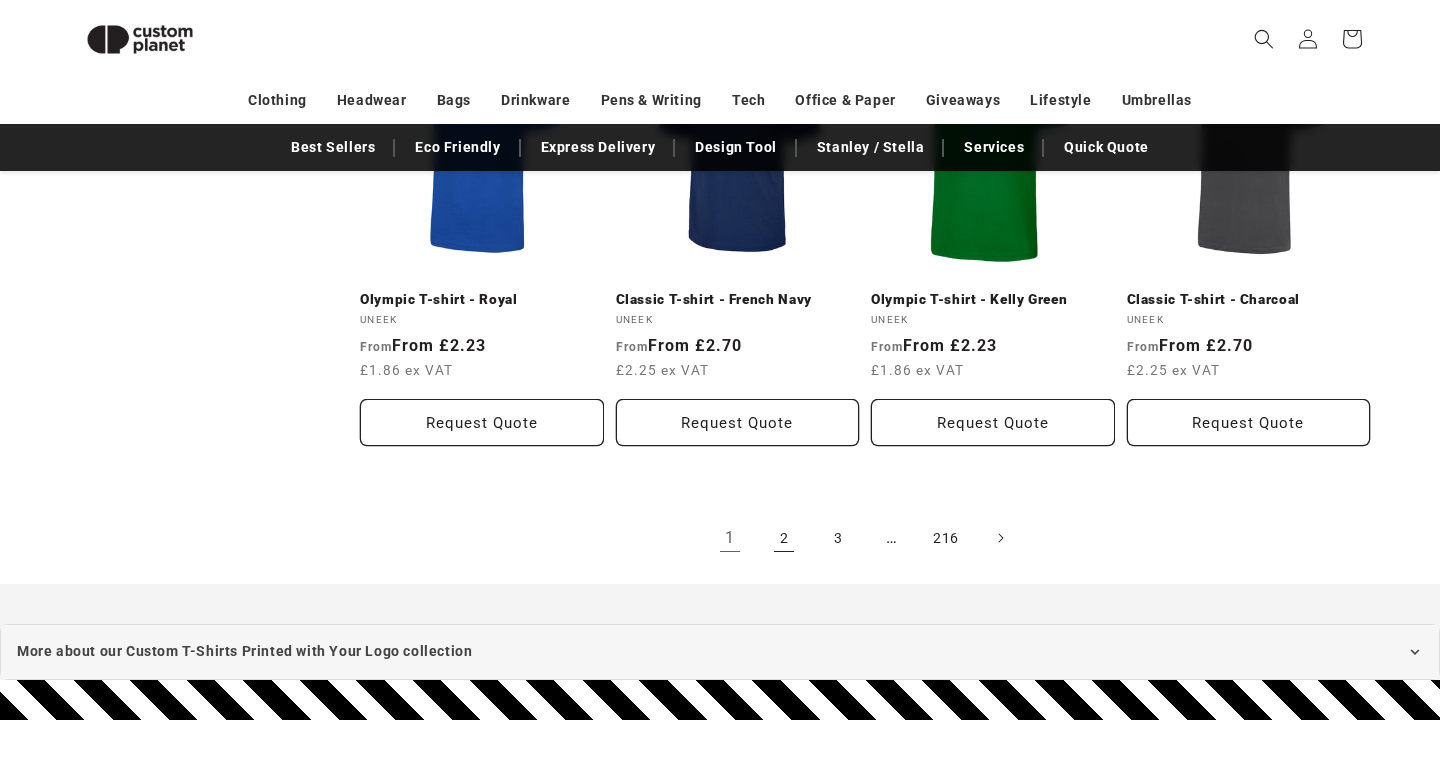 click on "2" at bounding box center [784, 538] 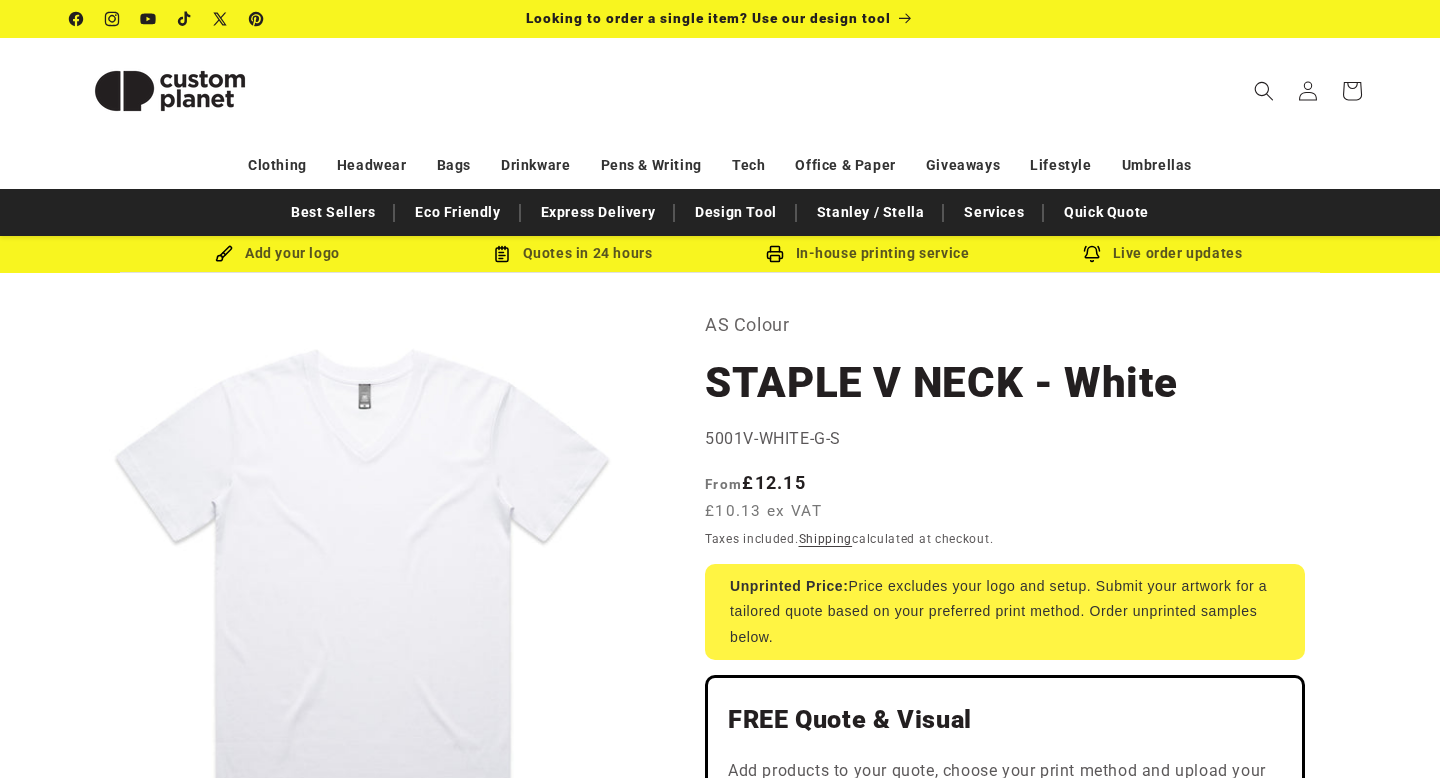scroll, scrollTop: 0, scrollLeft: 0, axis: both 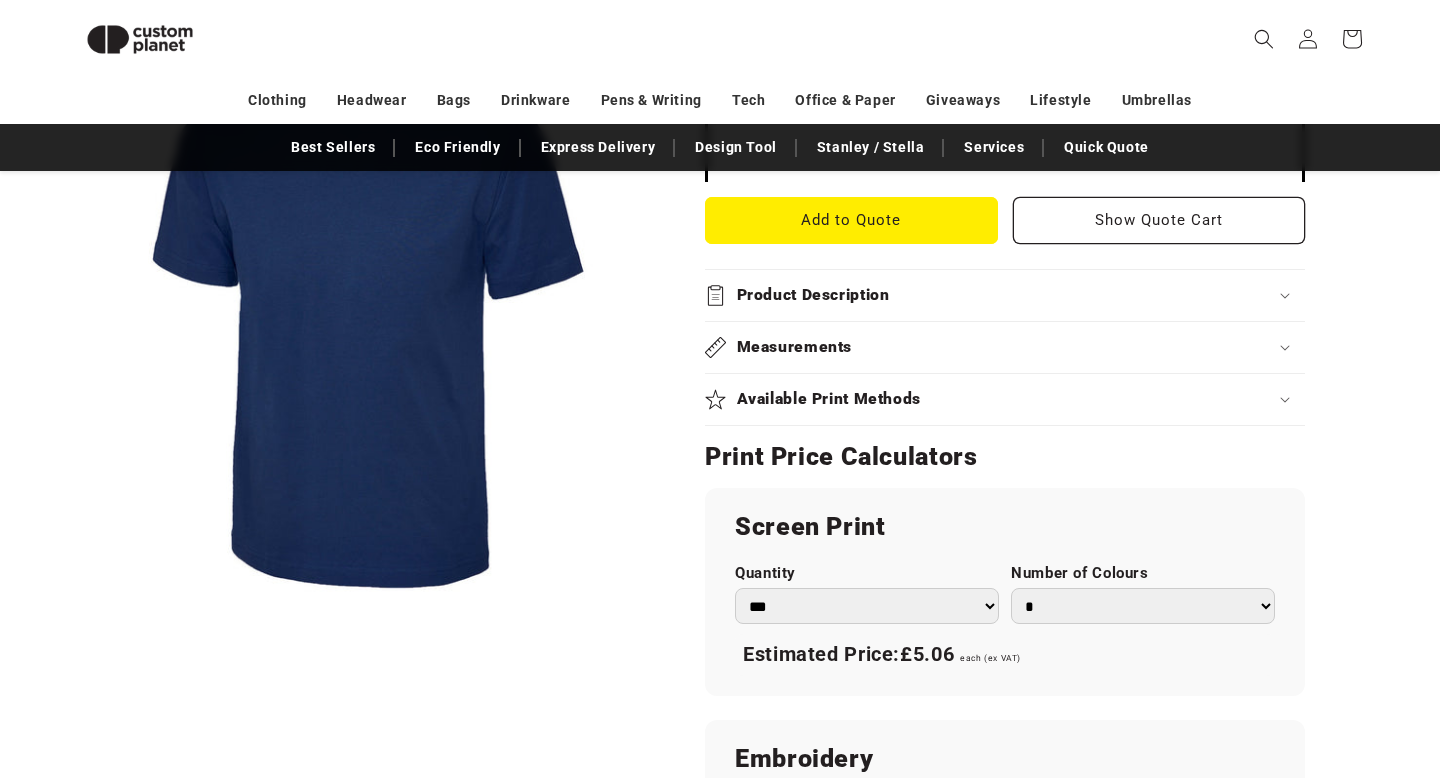 click 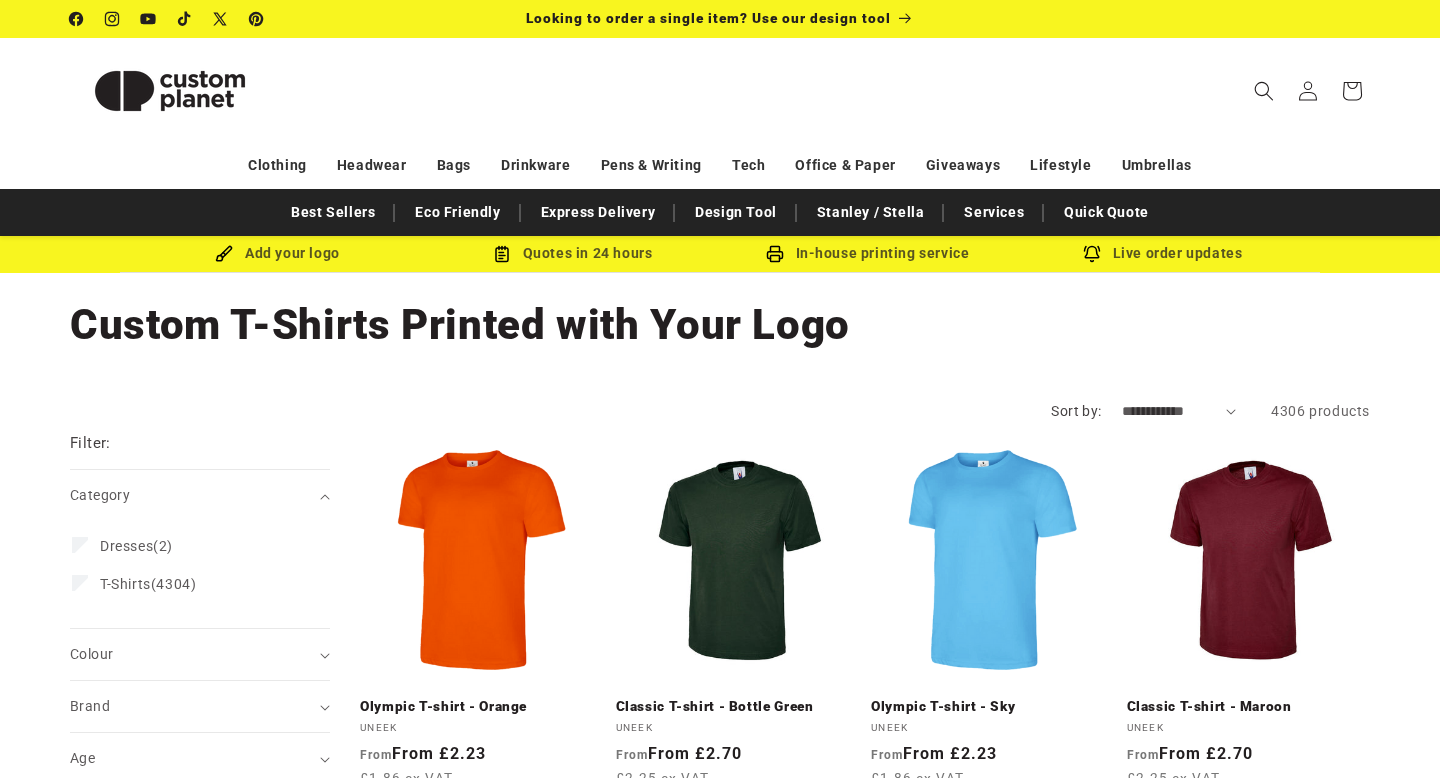 scroll, scrollTop: 0, scrollLeft: 0, axis: both 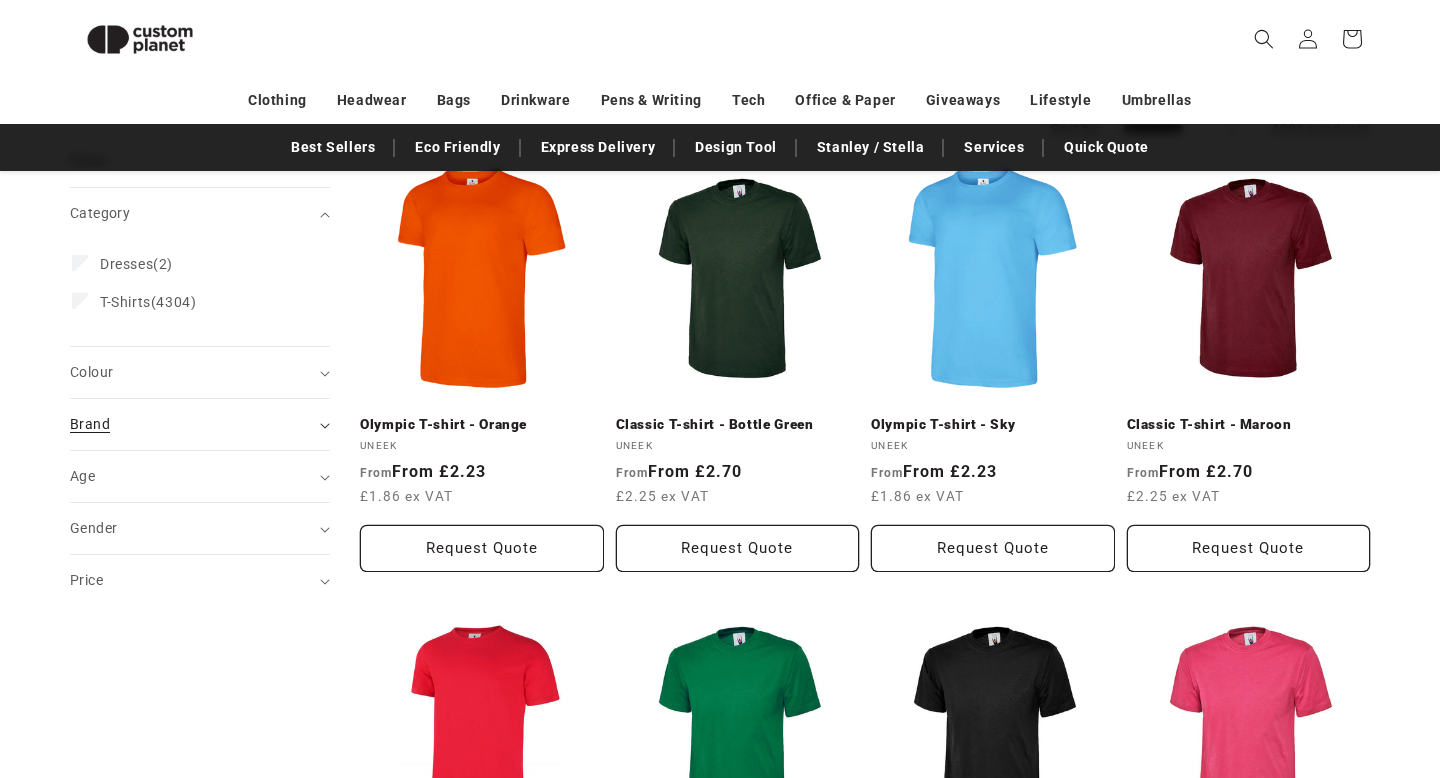 click on "Brand
(0)" at bounding box center (200, 424) 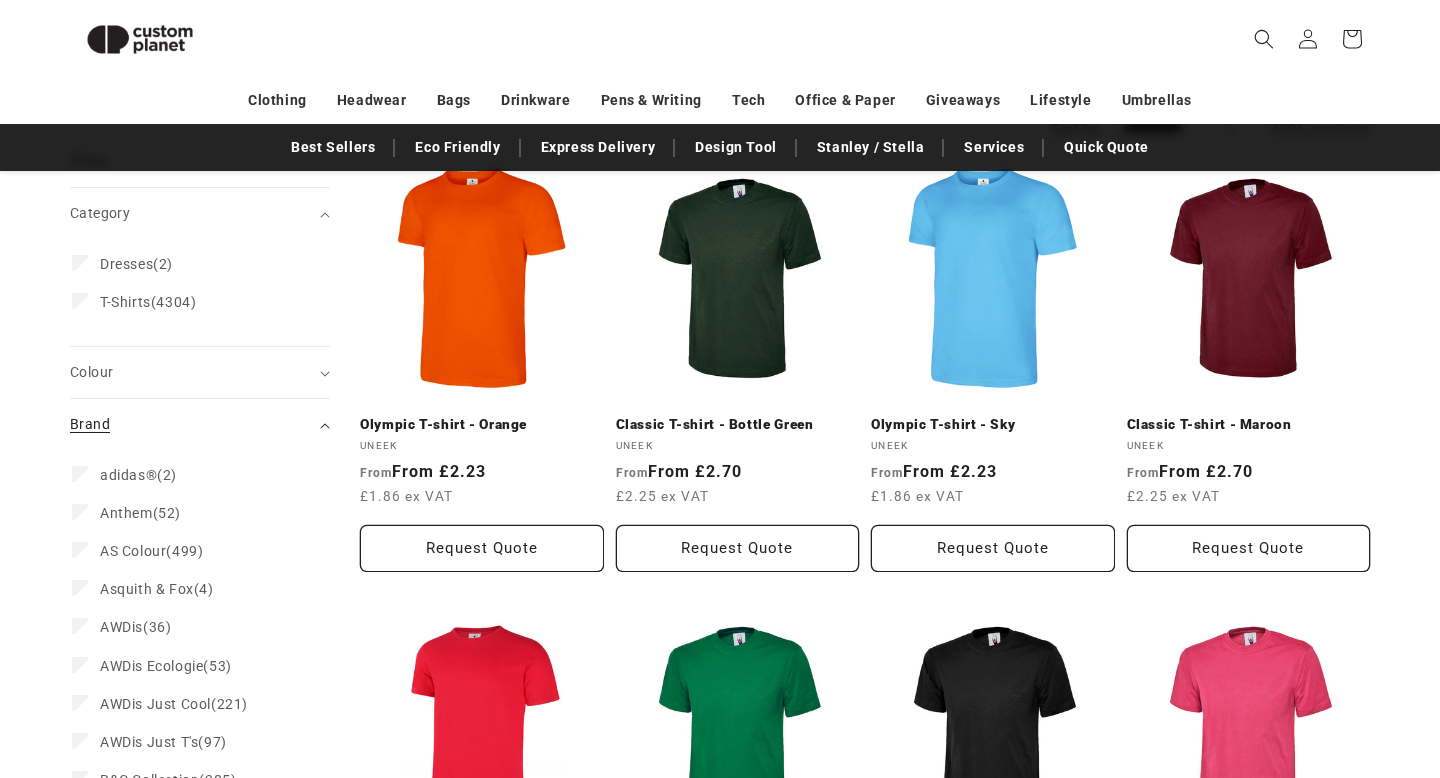 click on "Brand
(0)" at bounding box center (200, 424) 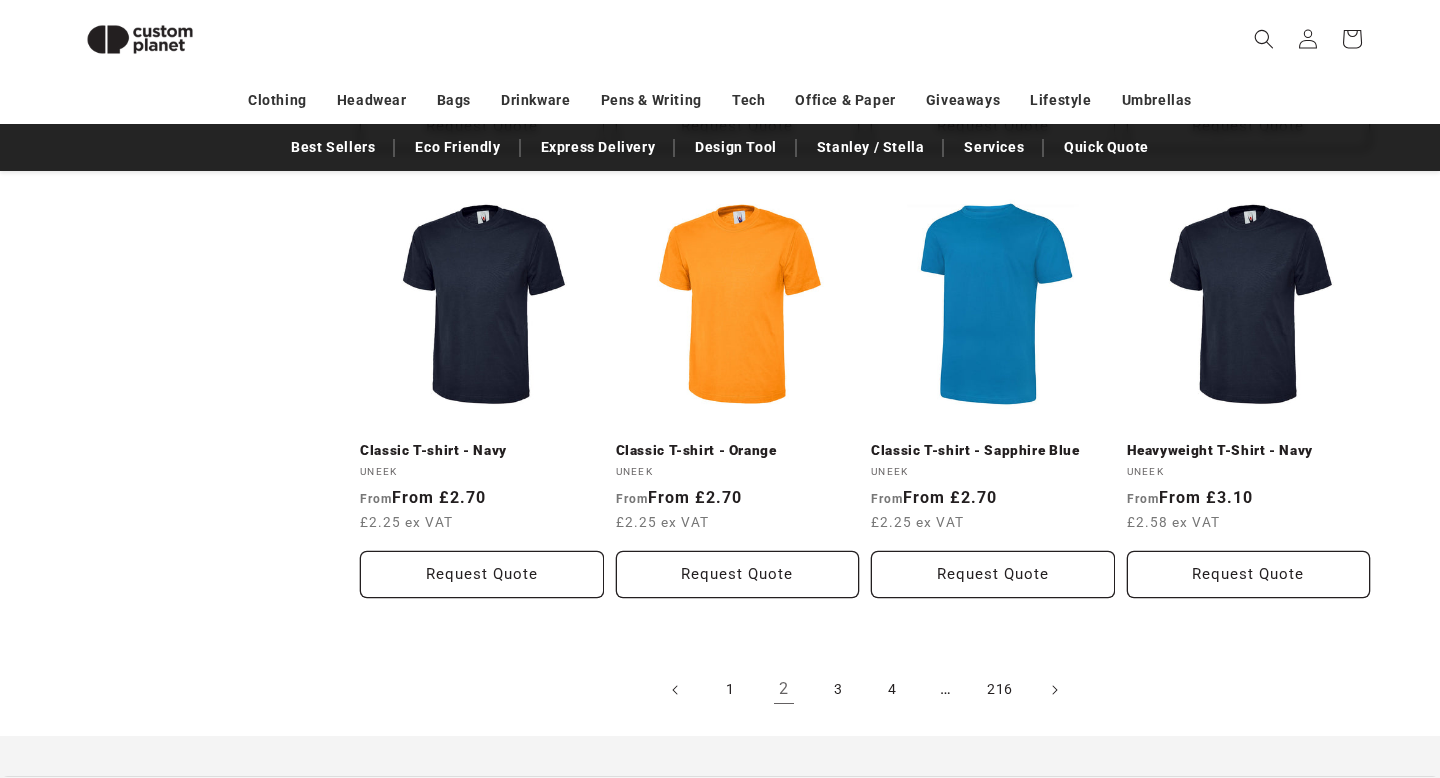 scroll, scrollTop: 2014, scrollLeft: 0, axis: vertical 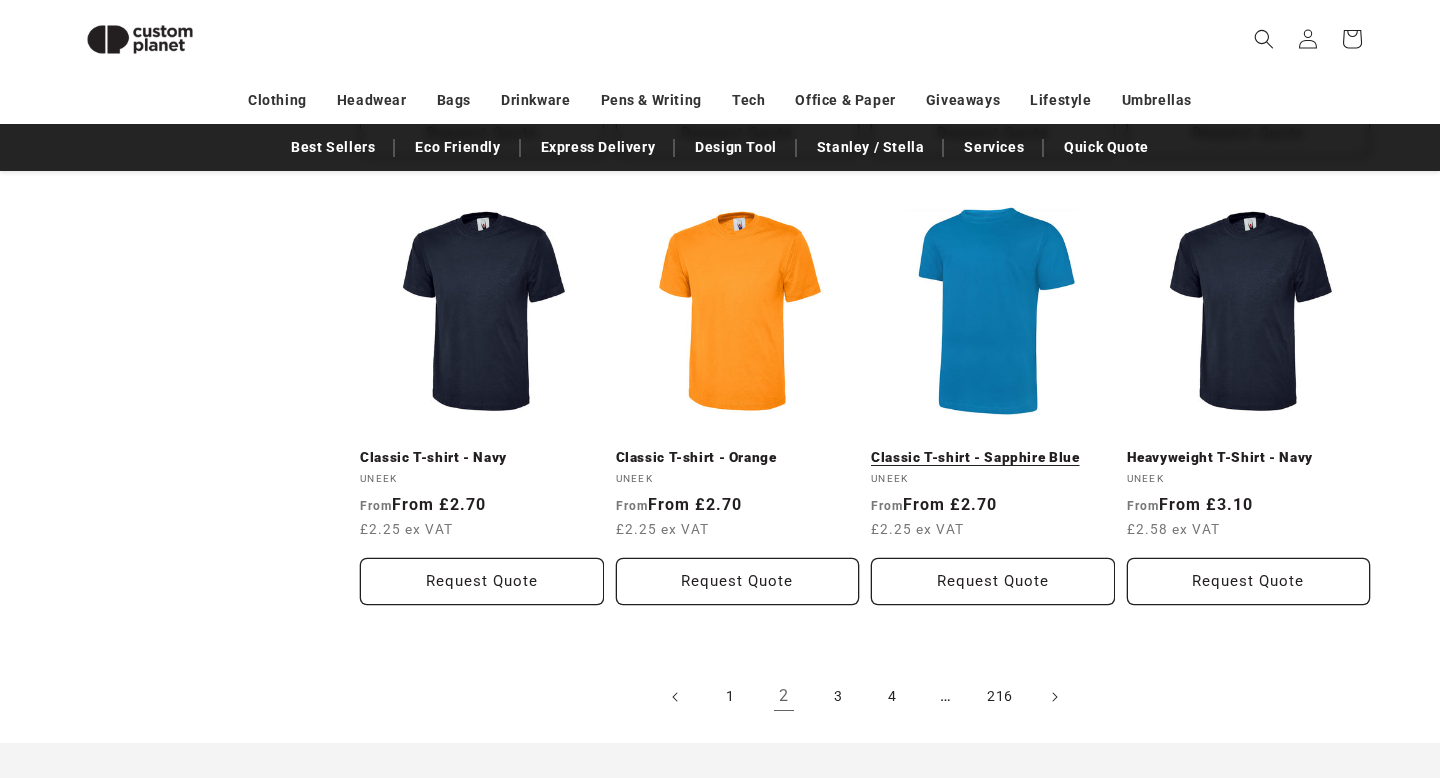click on "Classic T-shirt - Sapphire Blue" at bounding box center [993, 458] 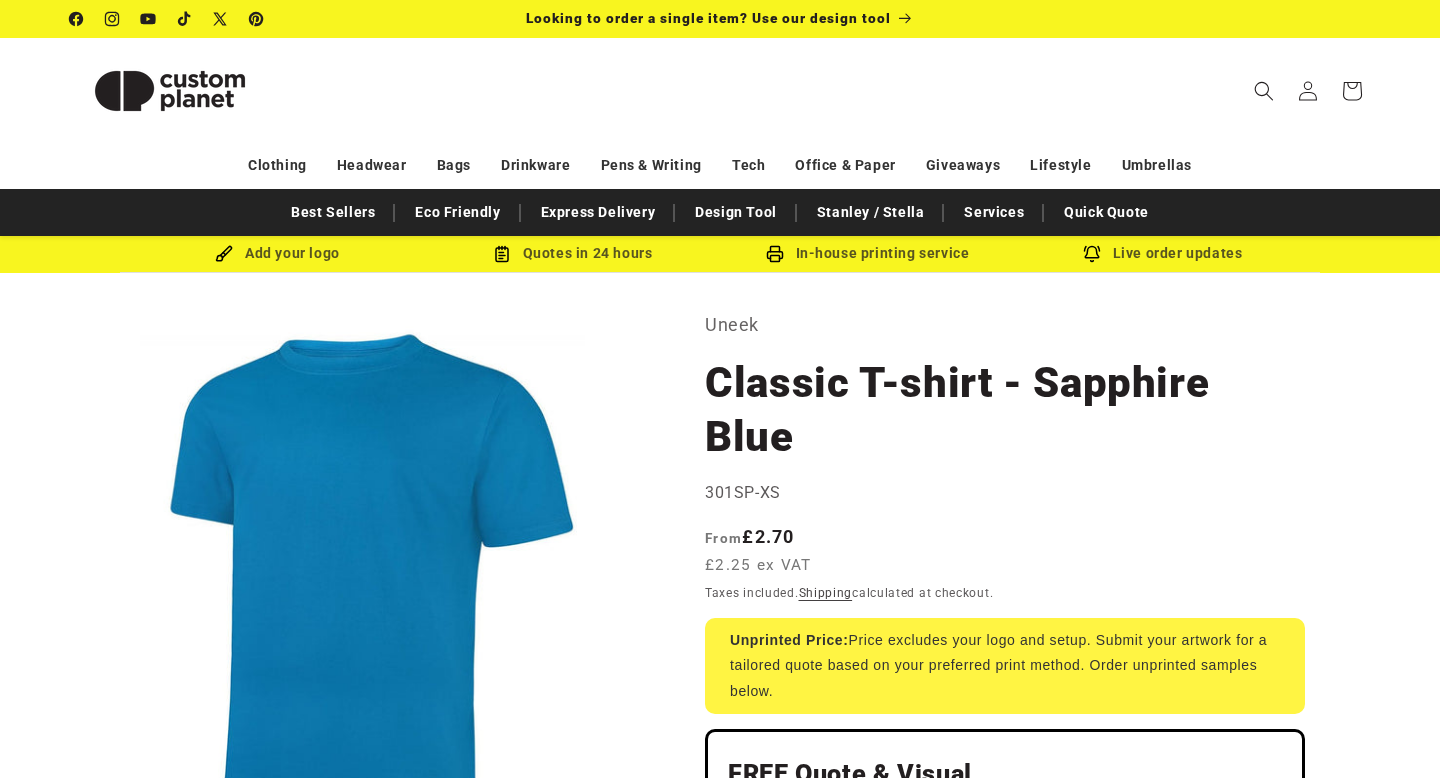 scroll, scrollTop: 0, scrollLeft: 0, axis: both 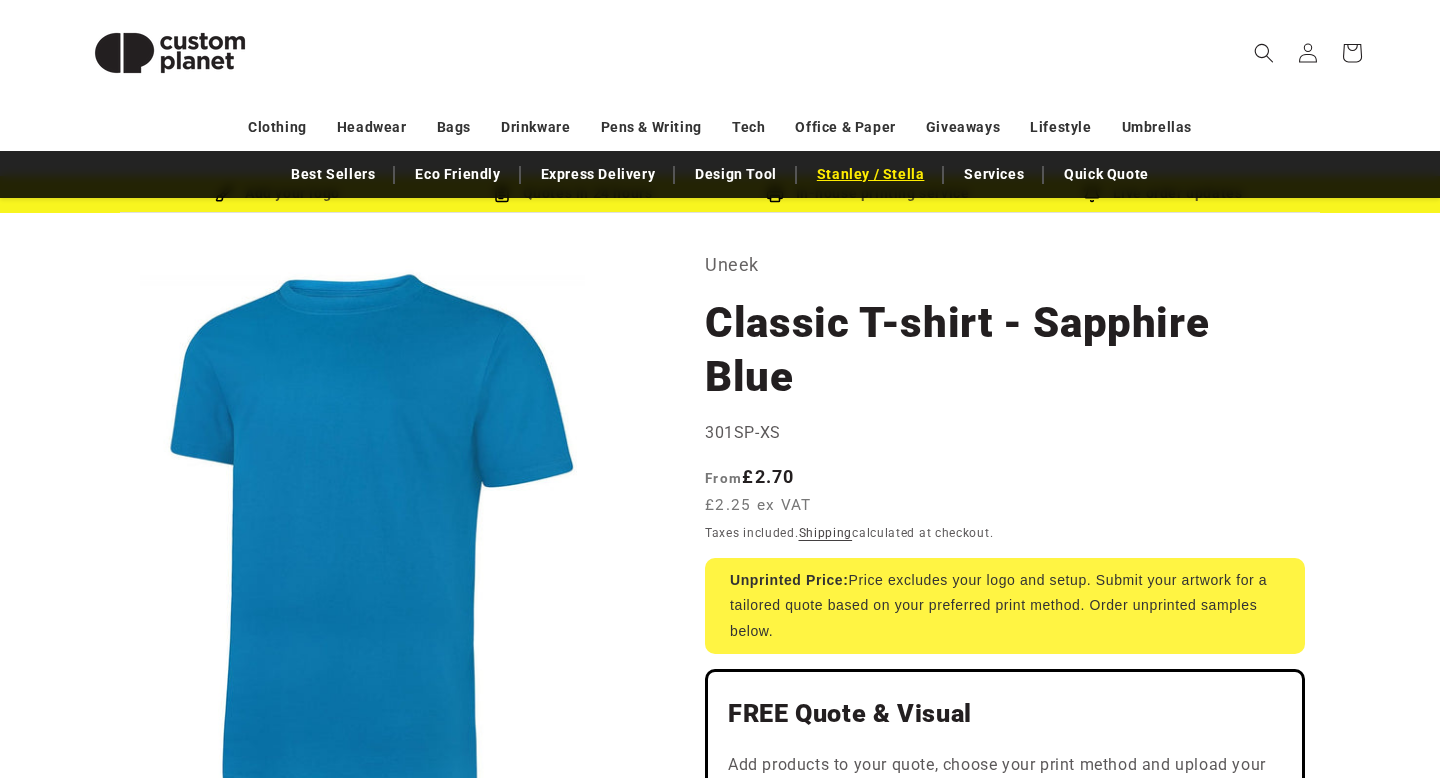 click on "Stanley / Stella" at bounding box center [871, 174] 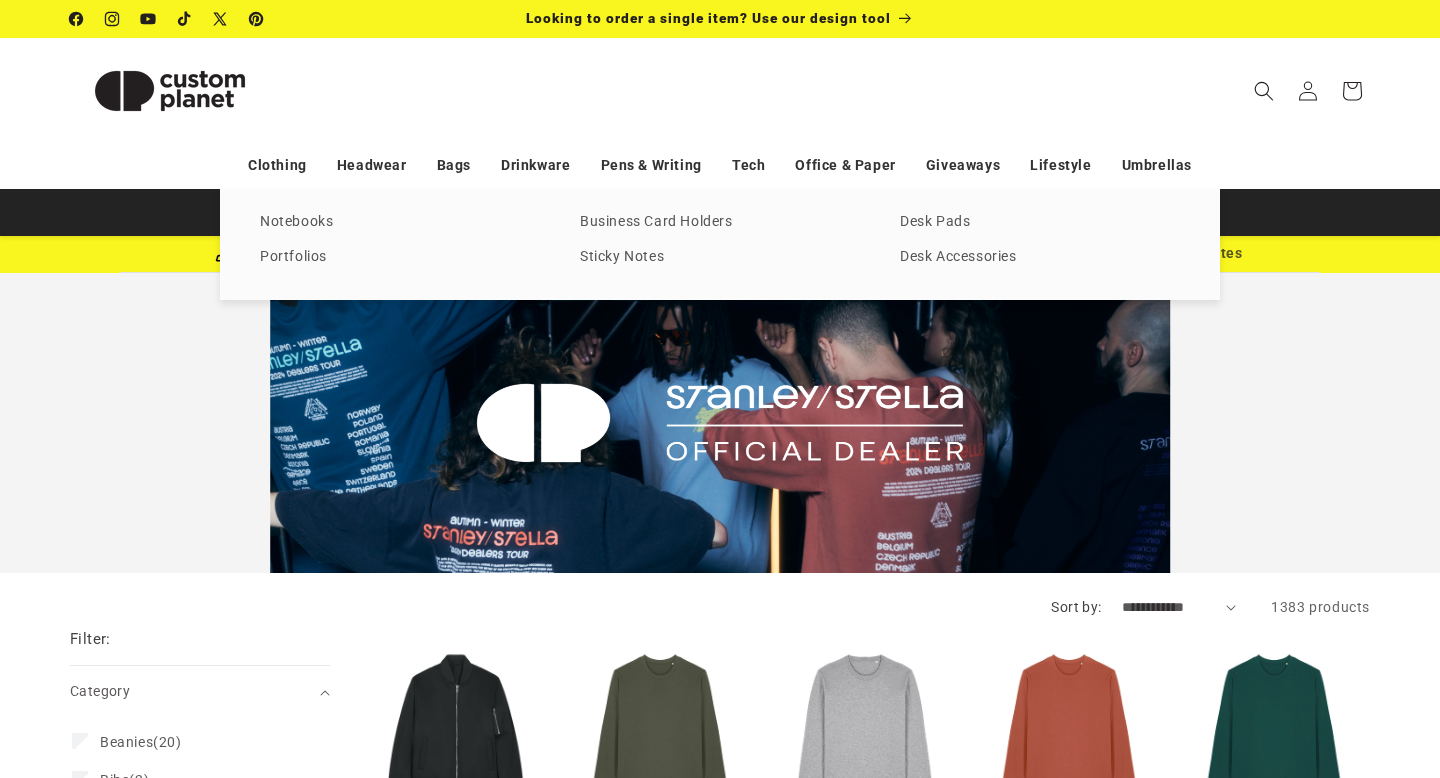 scroll, scrollTop: 0, scrollLeft: 0, axis: both 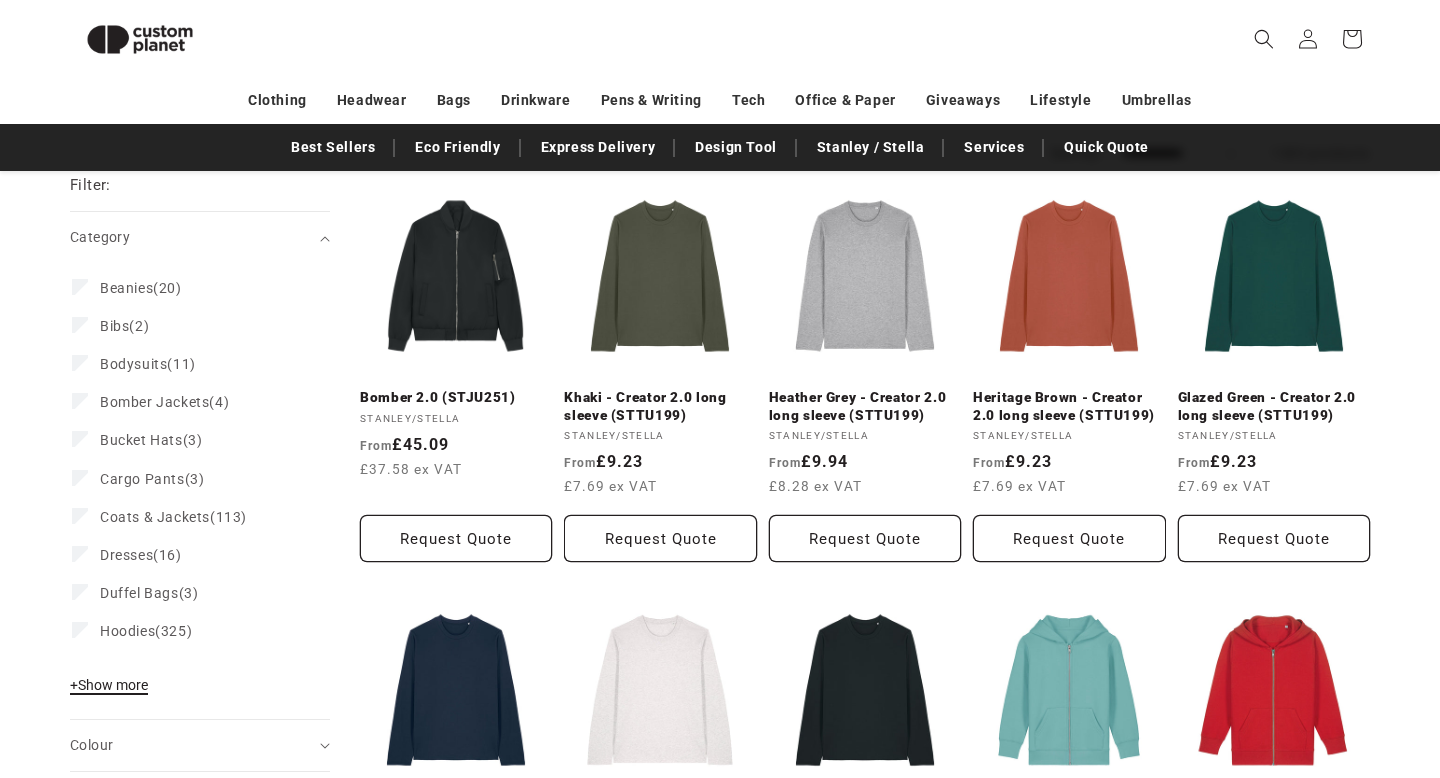 click on "+  Show more" at bounding box center [109, 685] 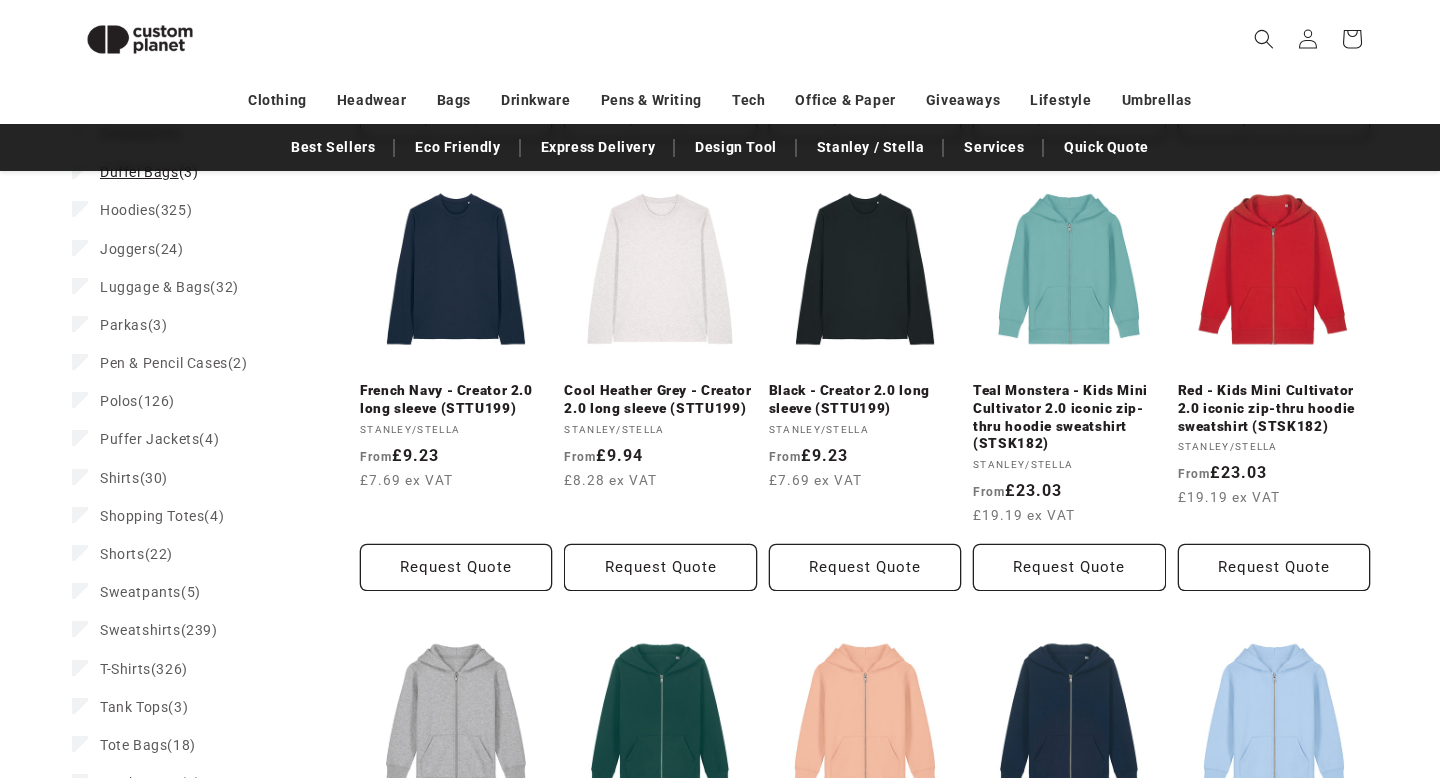 scroll, scrollTop: 849, scrollLeft: 0, axis: vertical 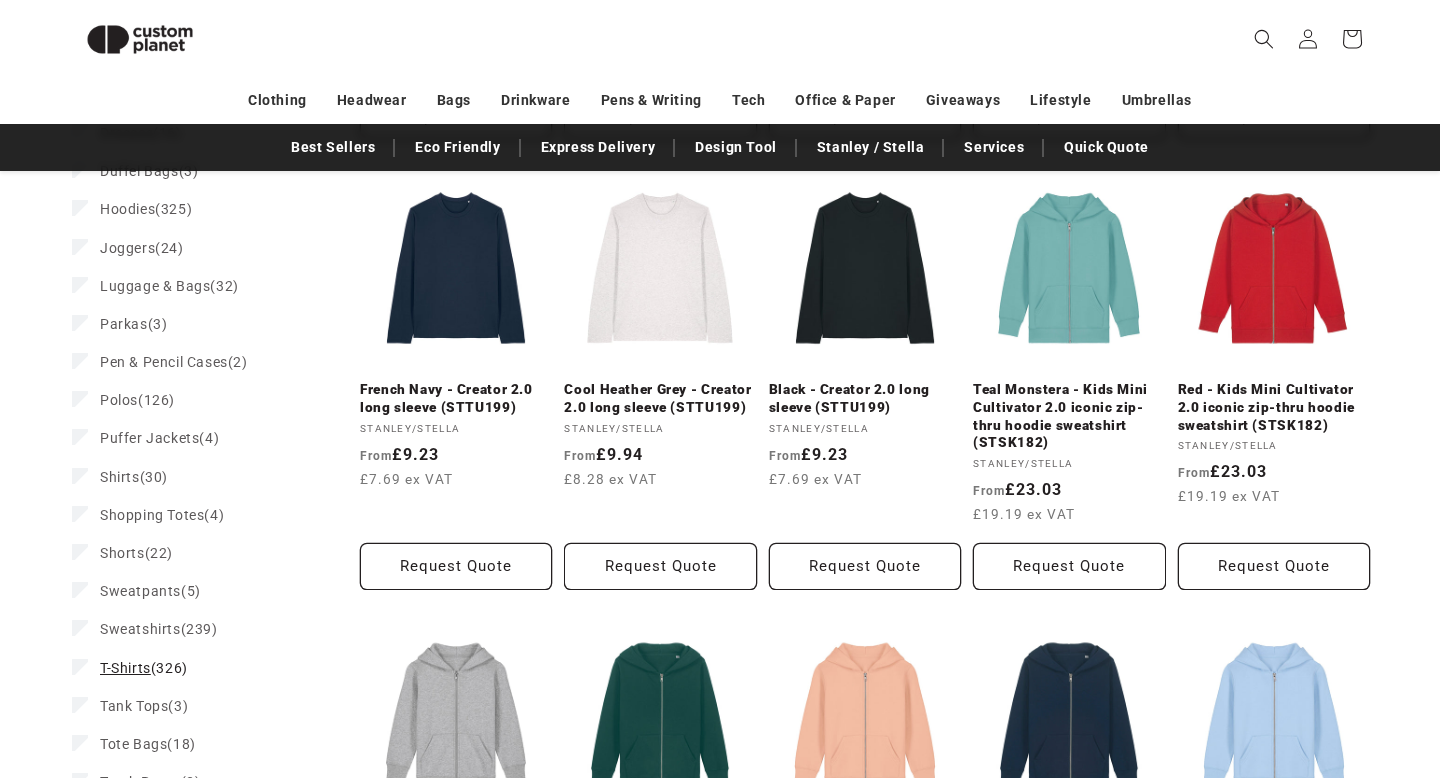 click on "T-Shirts" at bounding box center (125, 668) 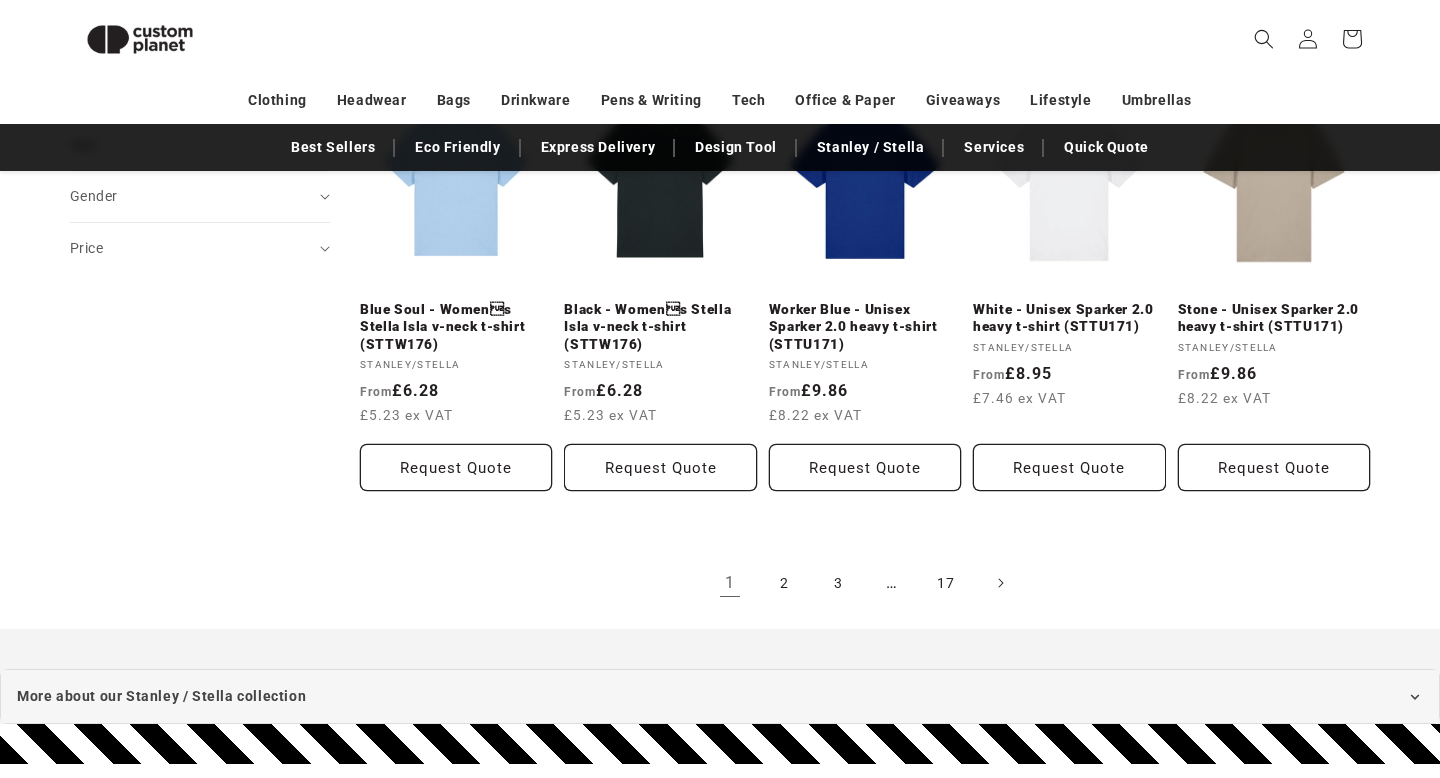 scroll, scrollTop: 1796, scrollLeft: 0, axis: vertical 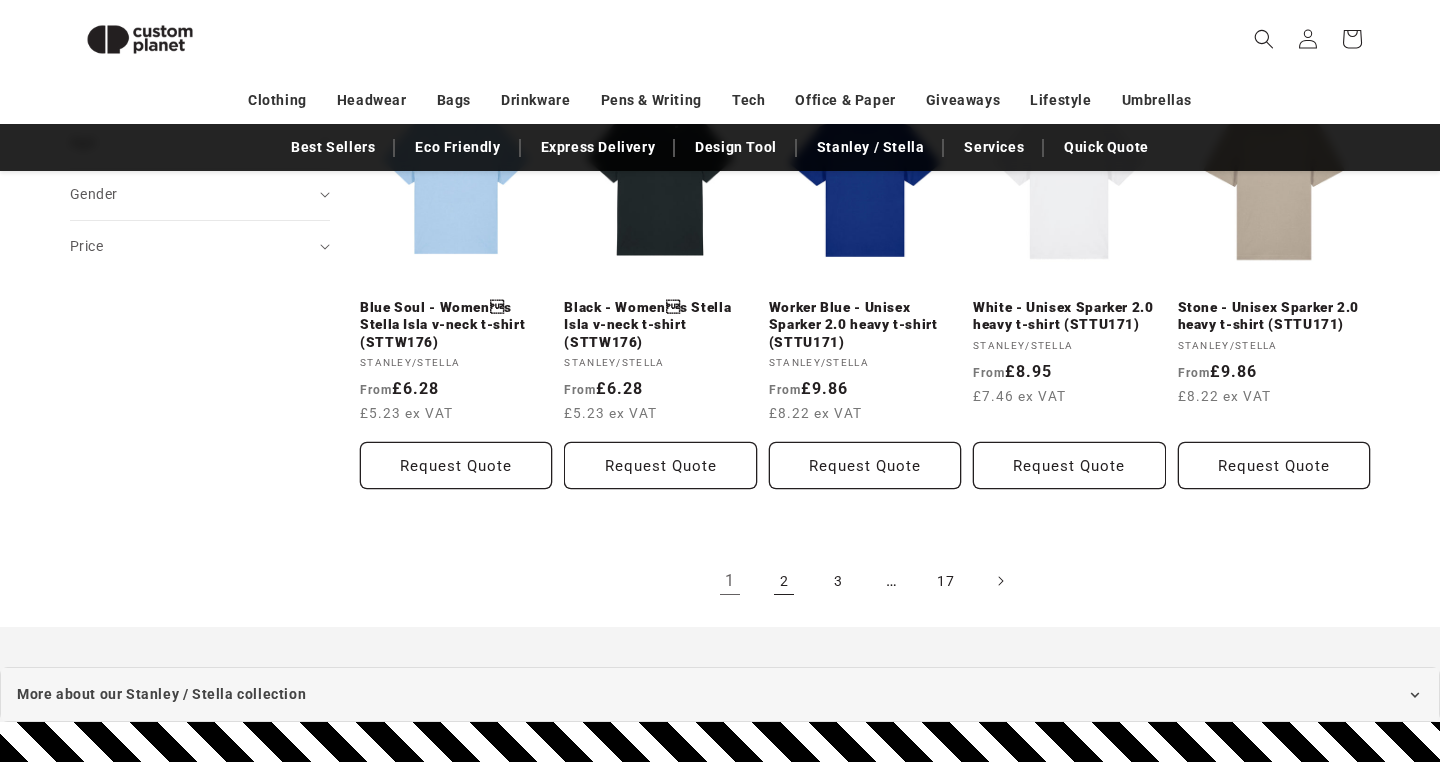 click on "2" at bounding box center (784, 581) 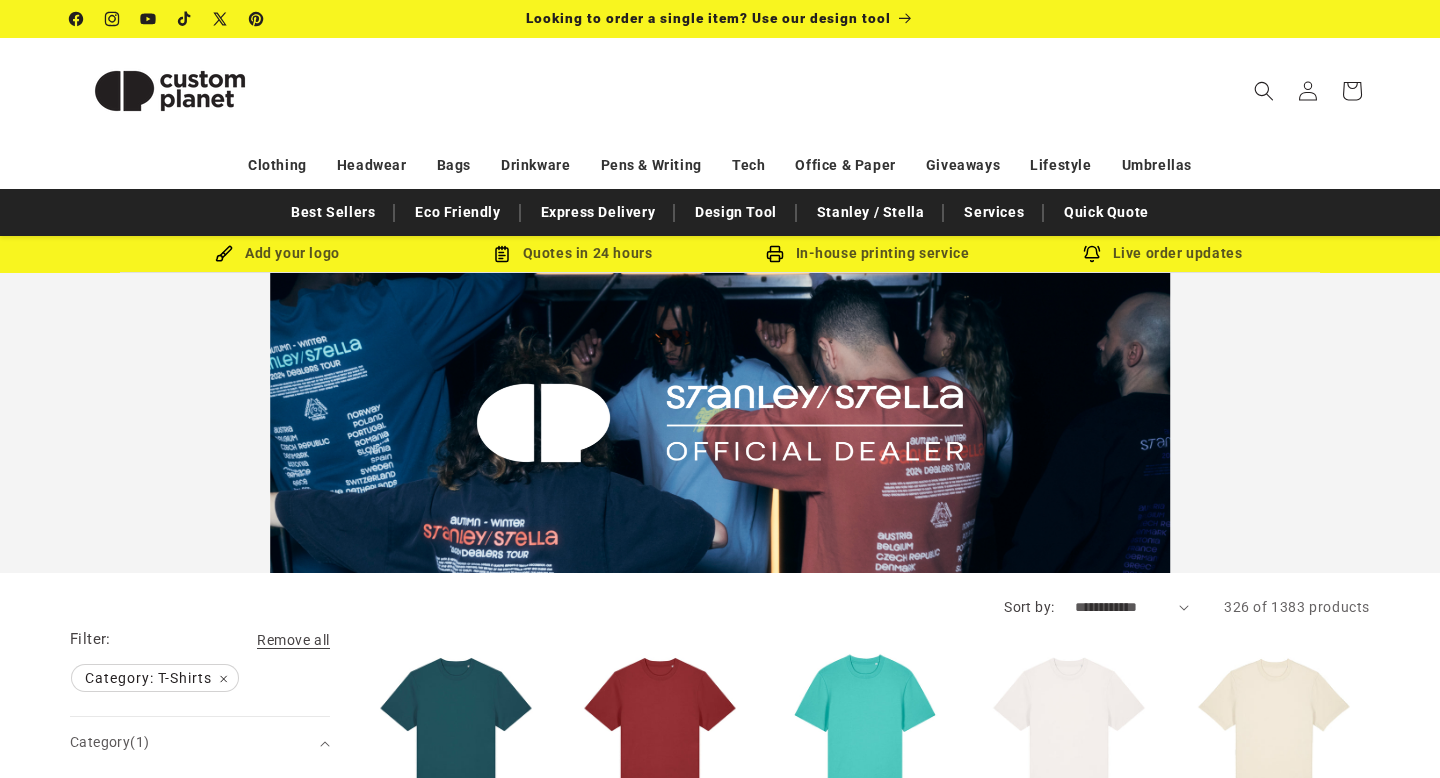 scroll, scrollTop: 0, scrollLeft: 0, axis: both 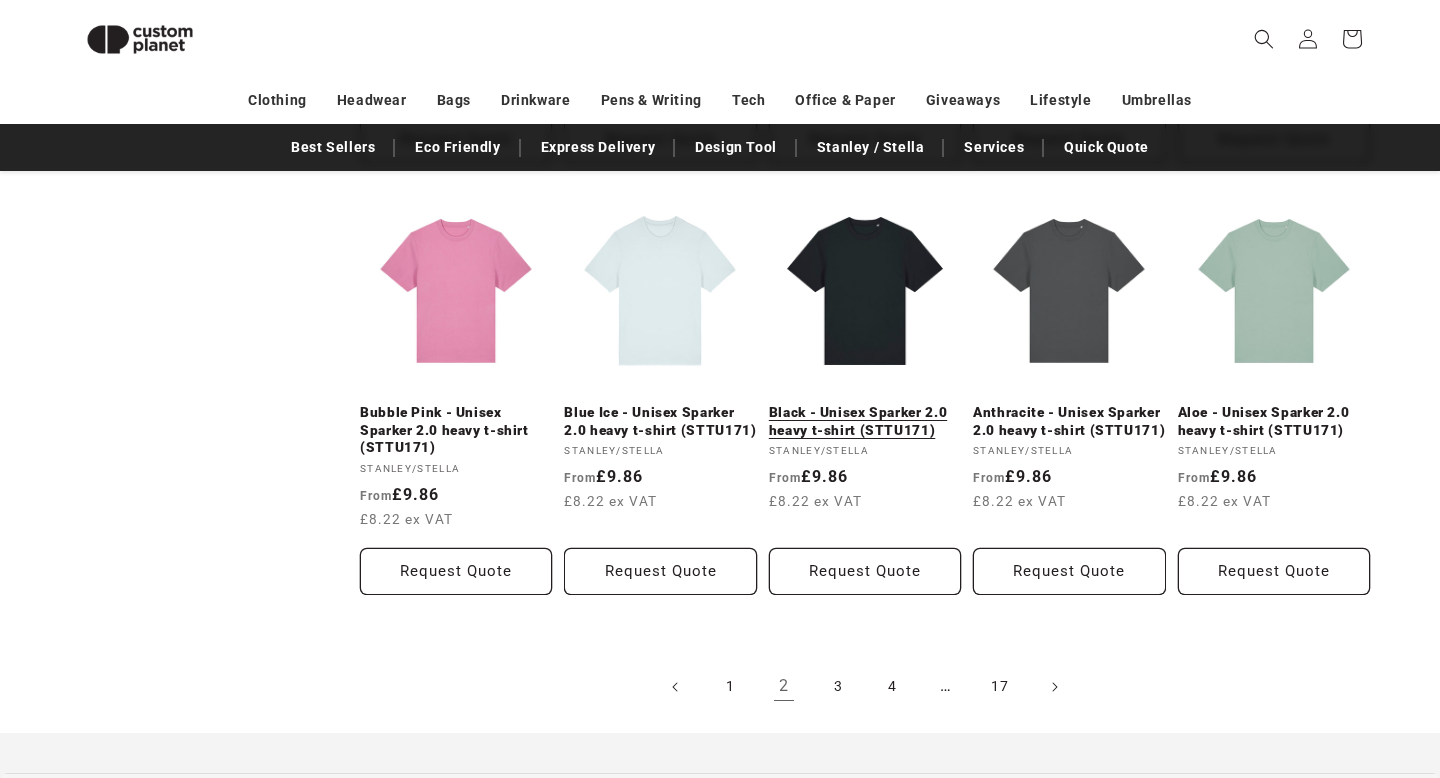 click on "Black - Unisex Sparker 2.0 heavy t-shirt (STTU171)" at bounding box center (865, 421) 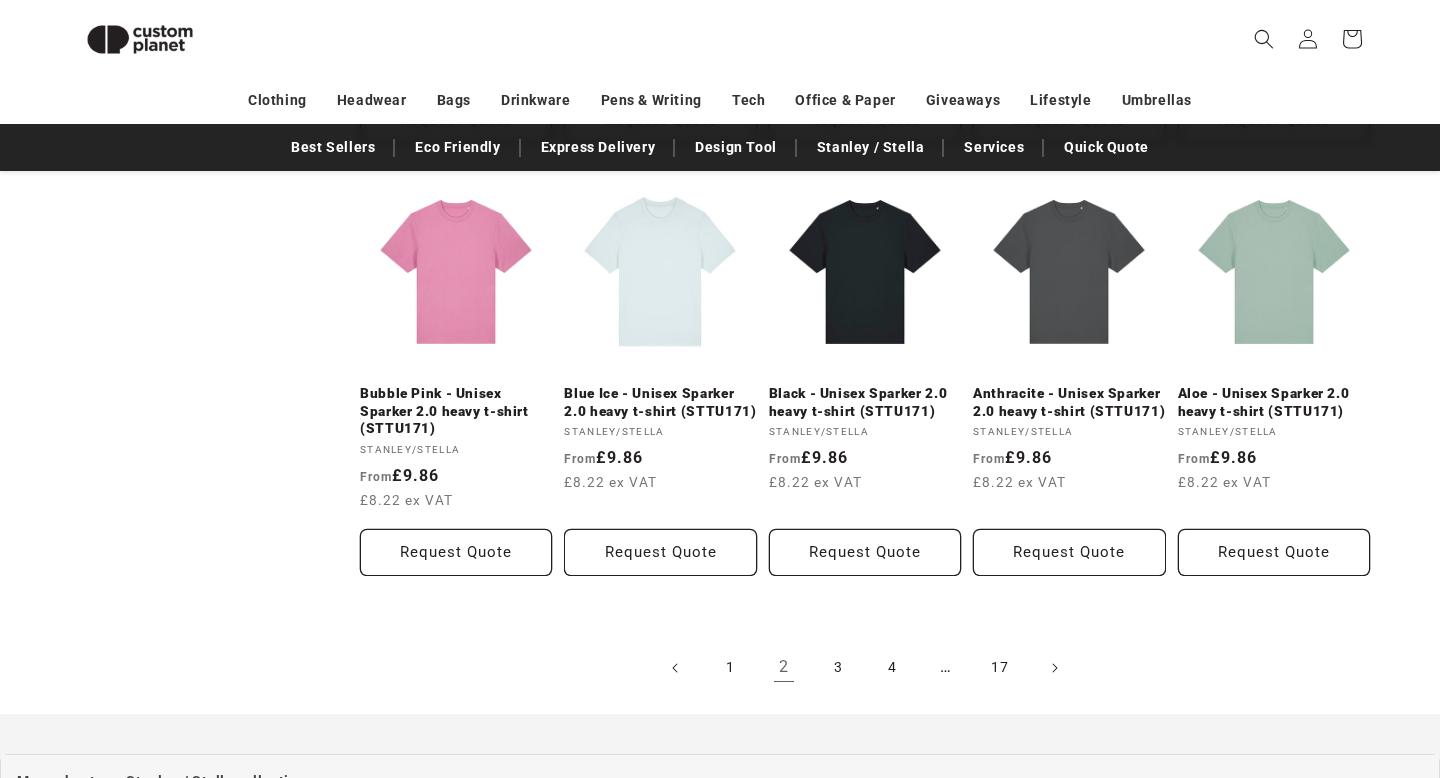 scroll, scrollTop: 1729, scrollLeft: 0, axis: vertical 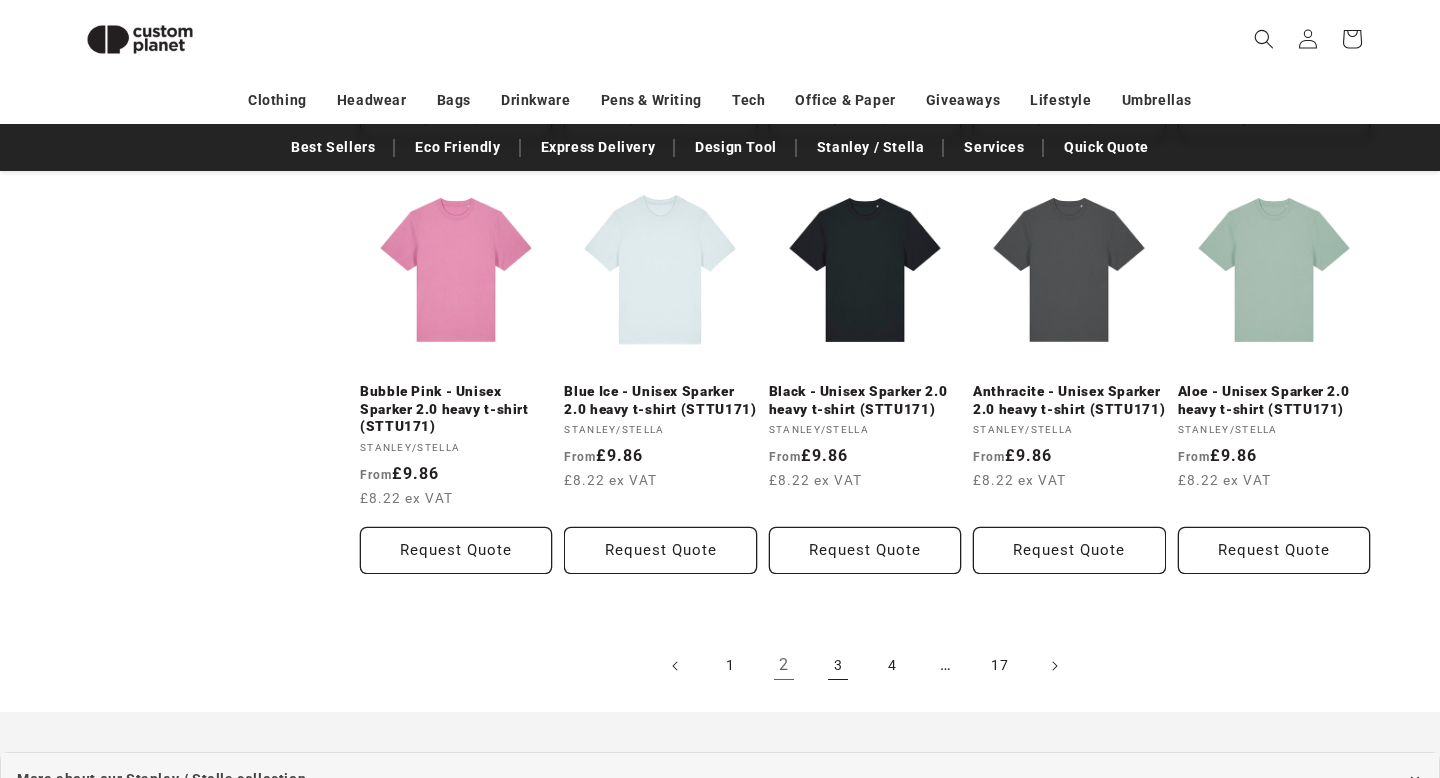 click on "3" at bounding box center (838, 666) 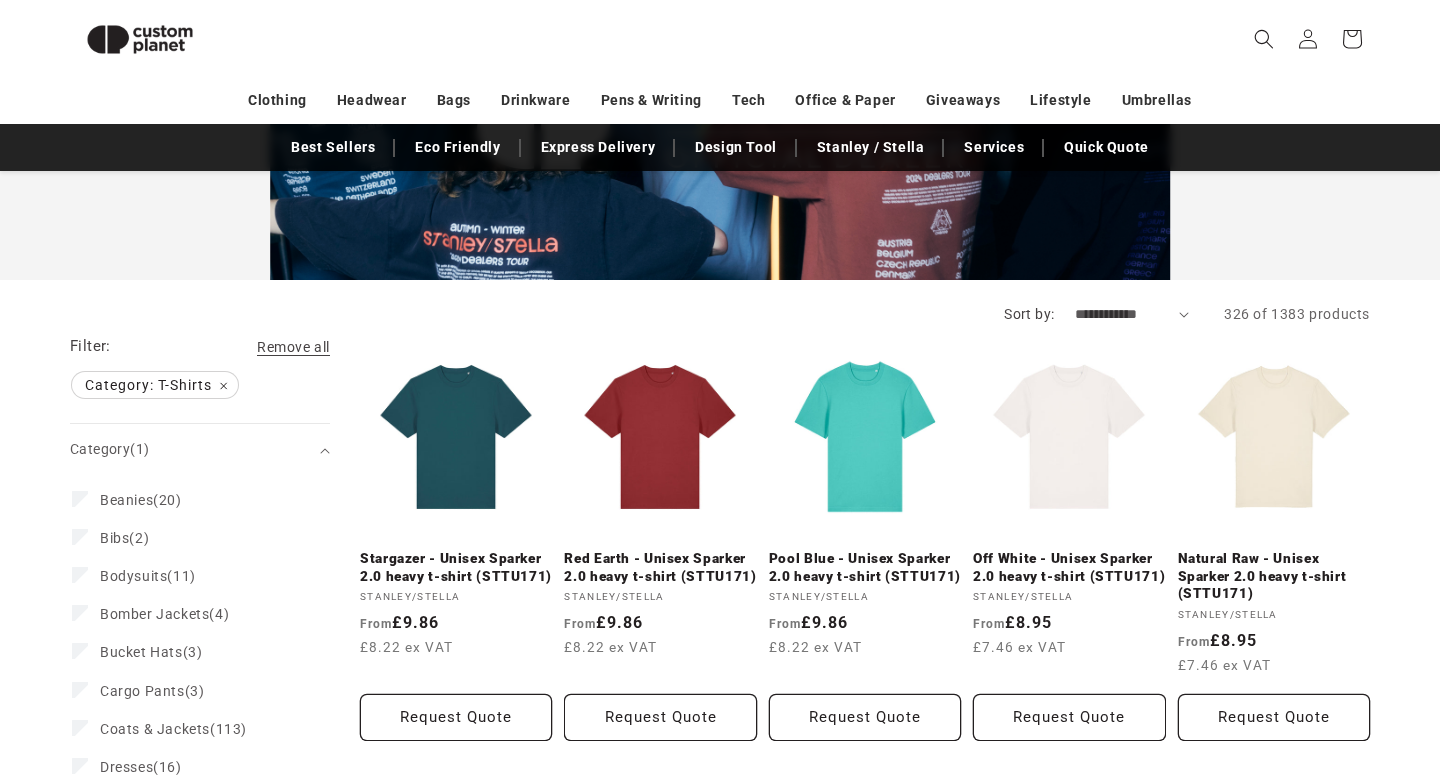 scroll, scrollTop: 248, scrollLeft: 0, axis: vertical 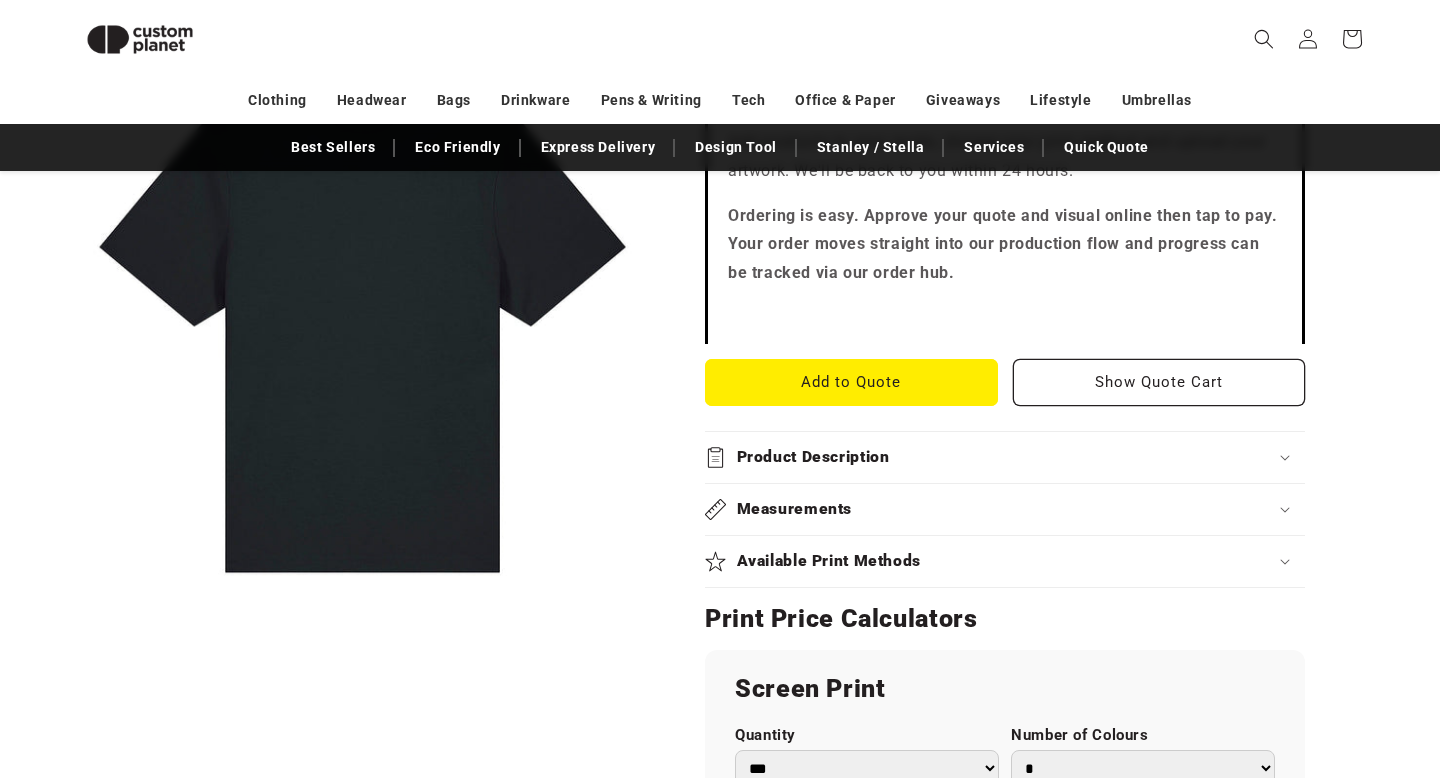 click on "Product Description" at bounding box center (1005, 457) 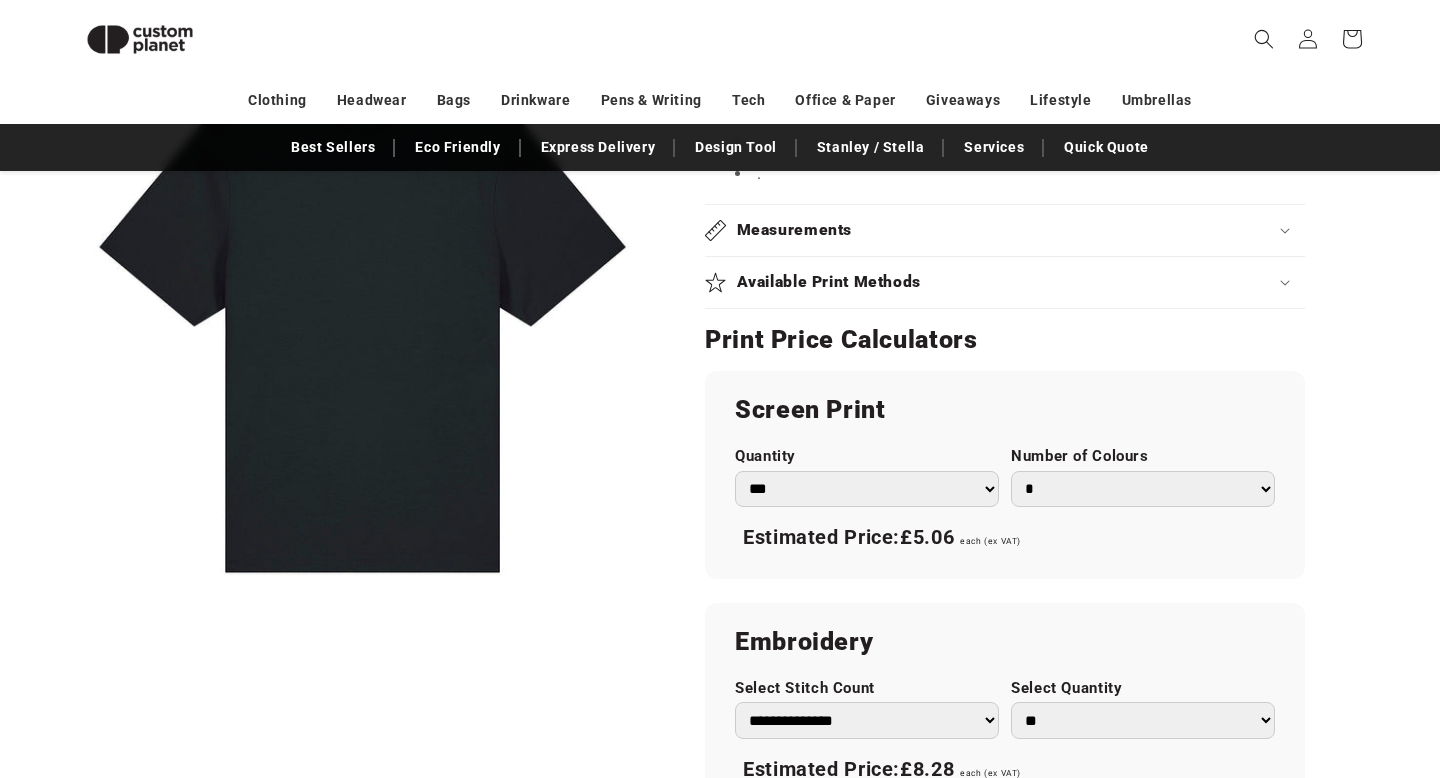 scroll, scrollTop: 1263, scrollLeft: 0, axis: vertical 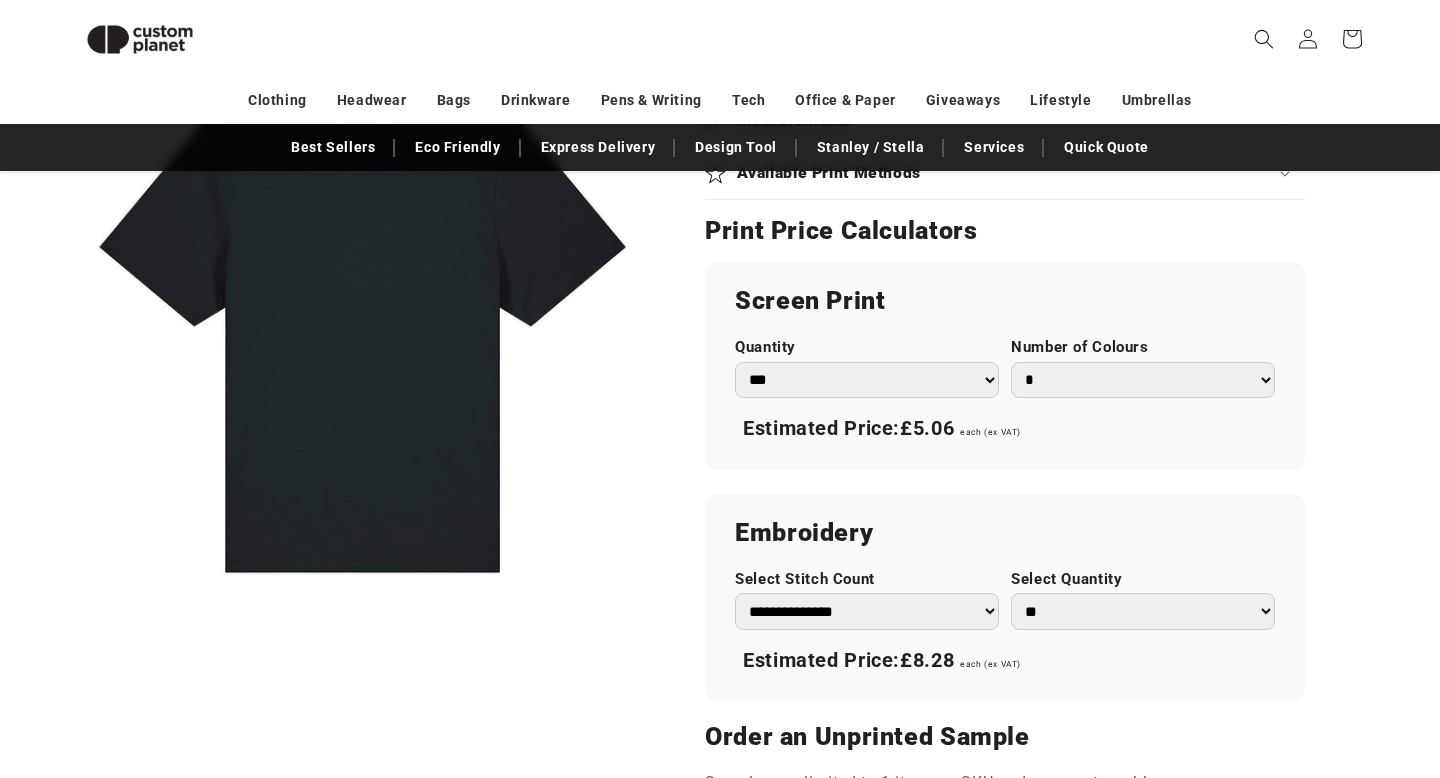 click on "*
*
*
*
*
*
*" at bounding box center [1143, 380] 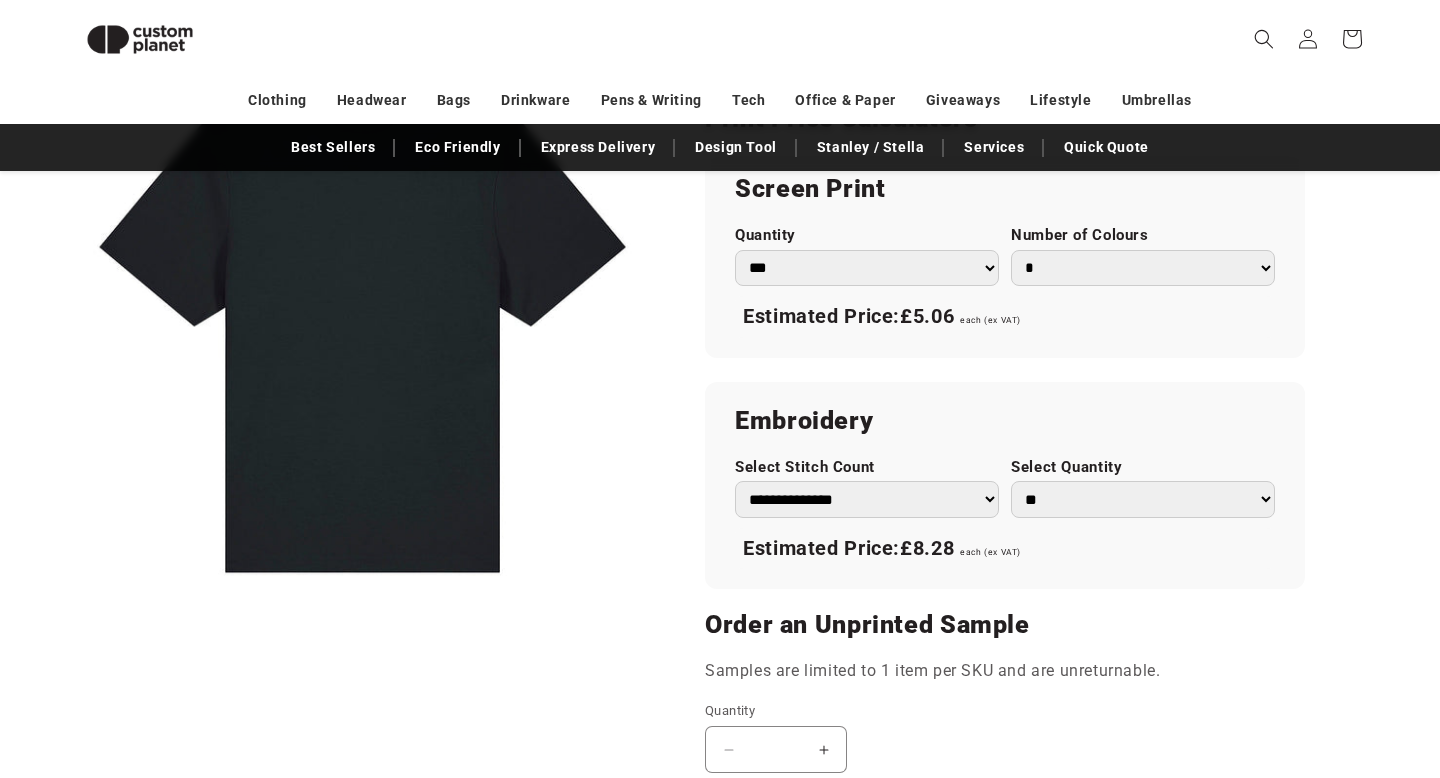 scroll, scrollTop: 1401, scrollLeft: 0, axis: vertical 